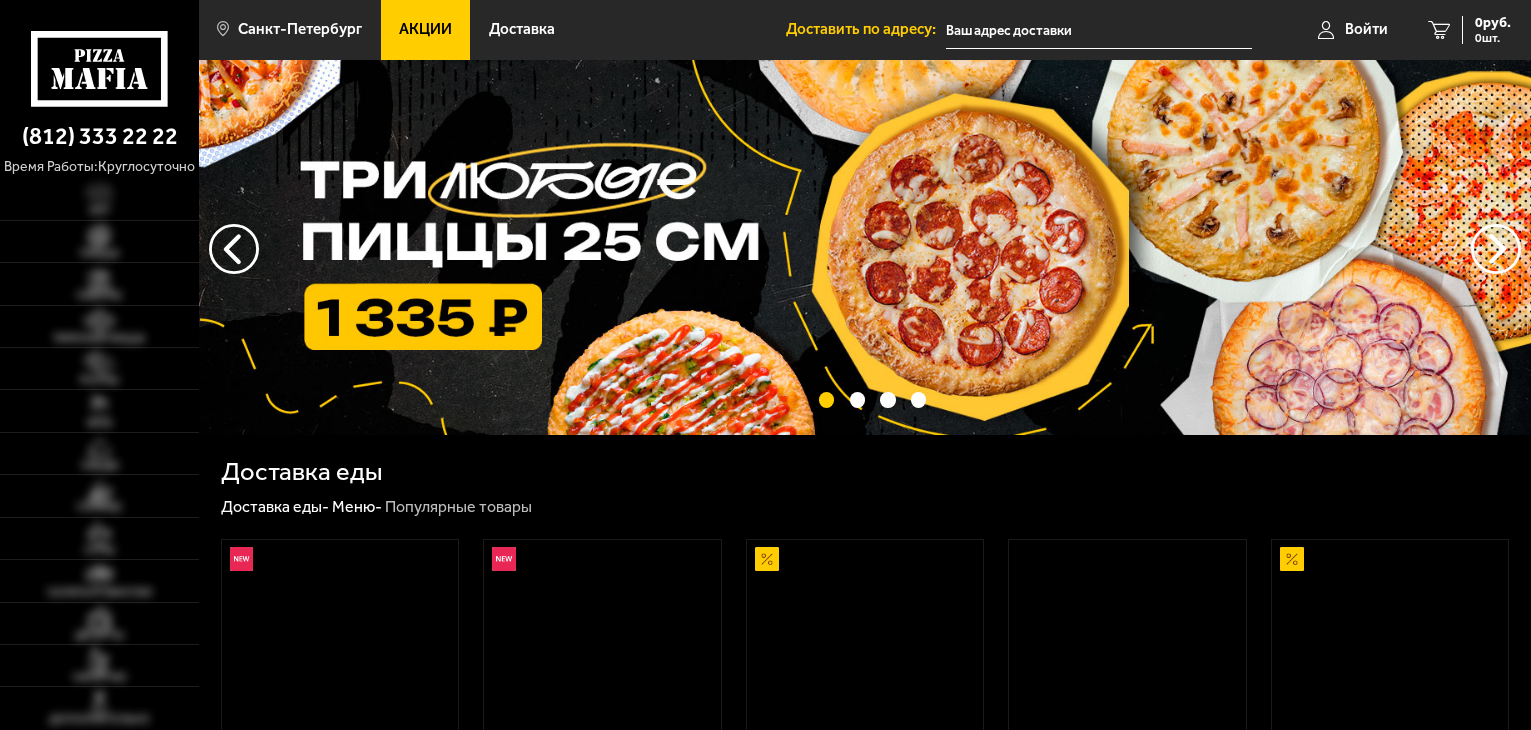 scroll, scrollTop: 0, scrollLeft: 0, axis: both 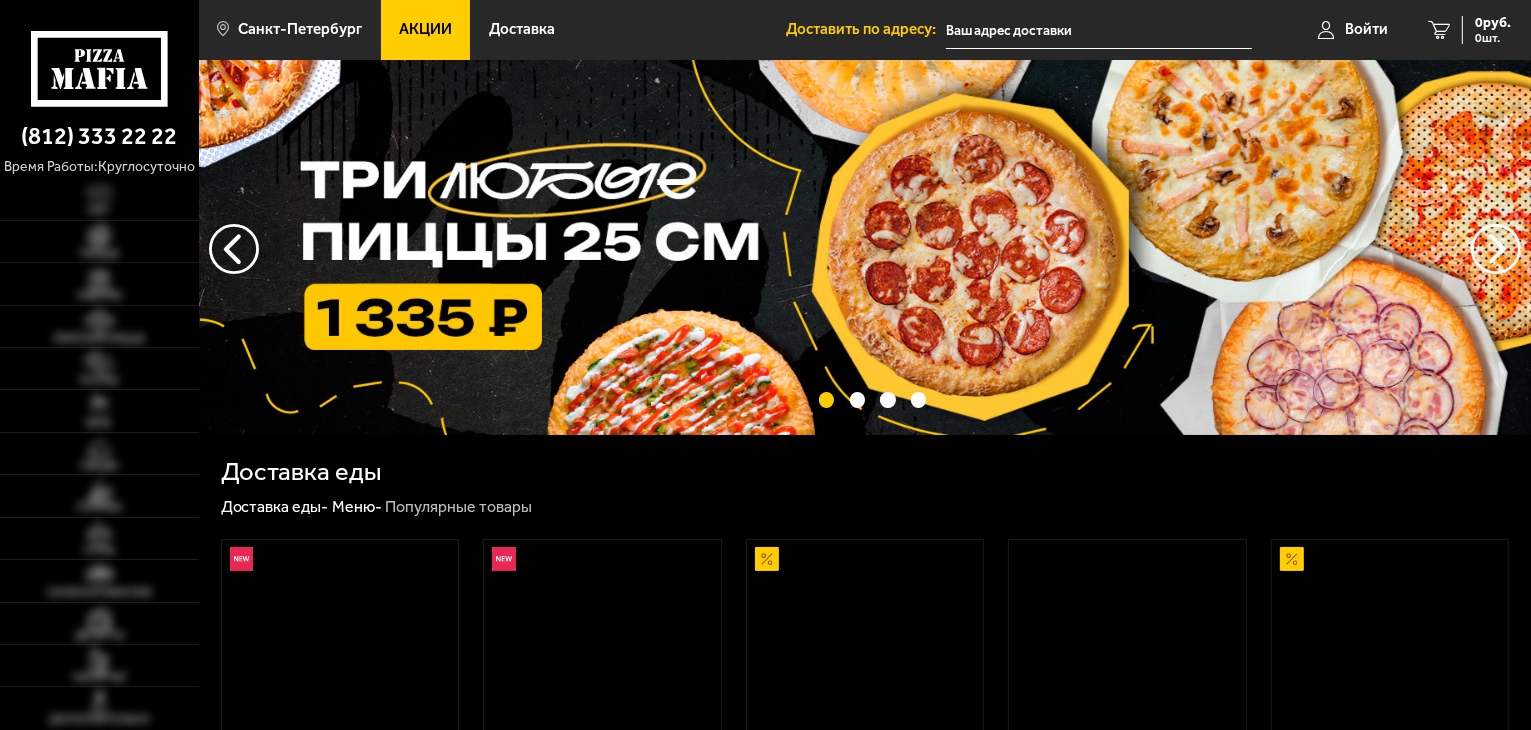 type on "[STREET], [NUMBER]" 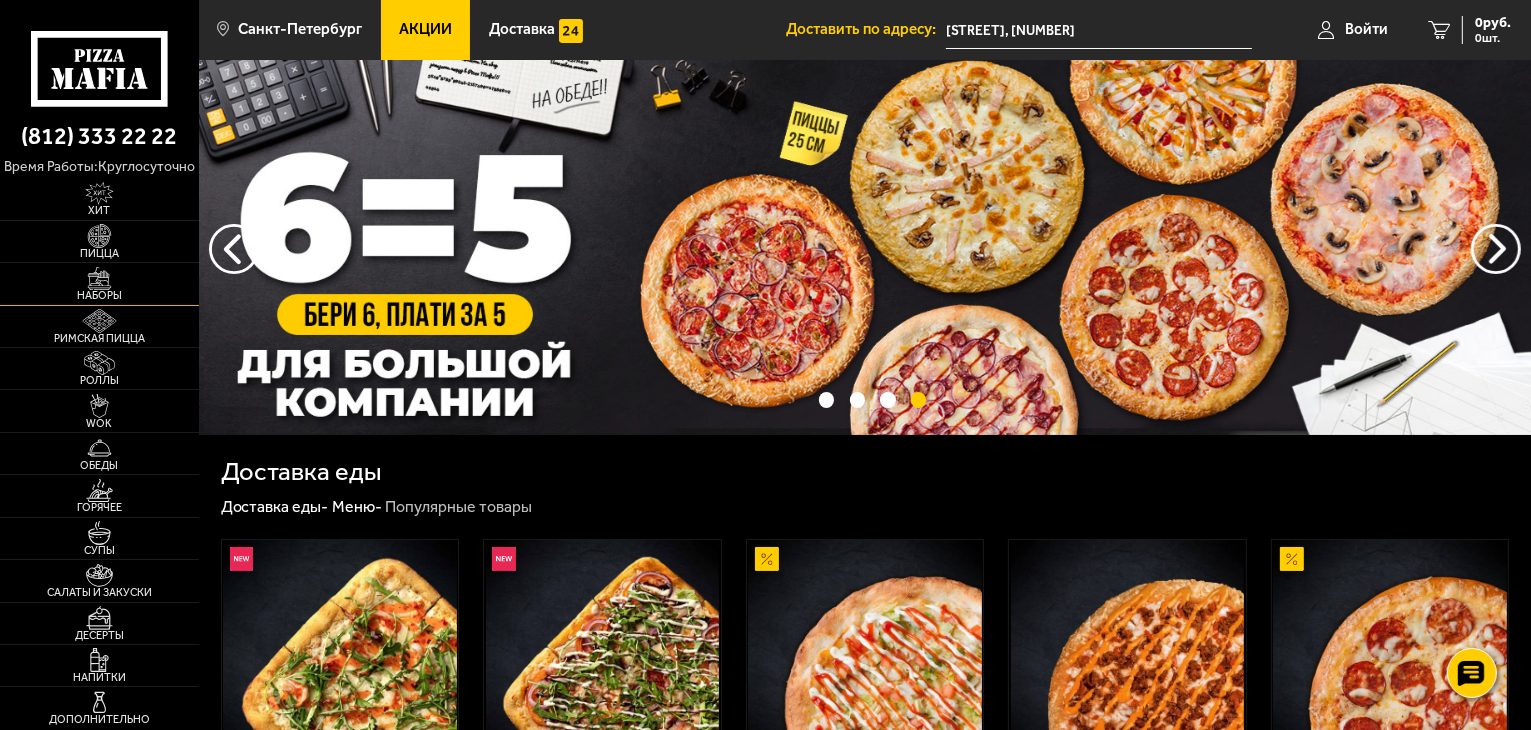 click on "Наборы" at bounding box center [99, 283] 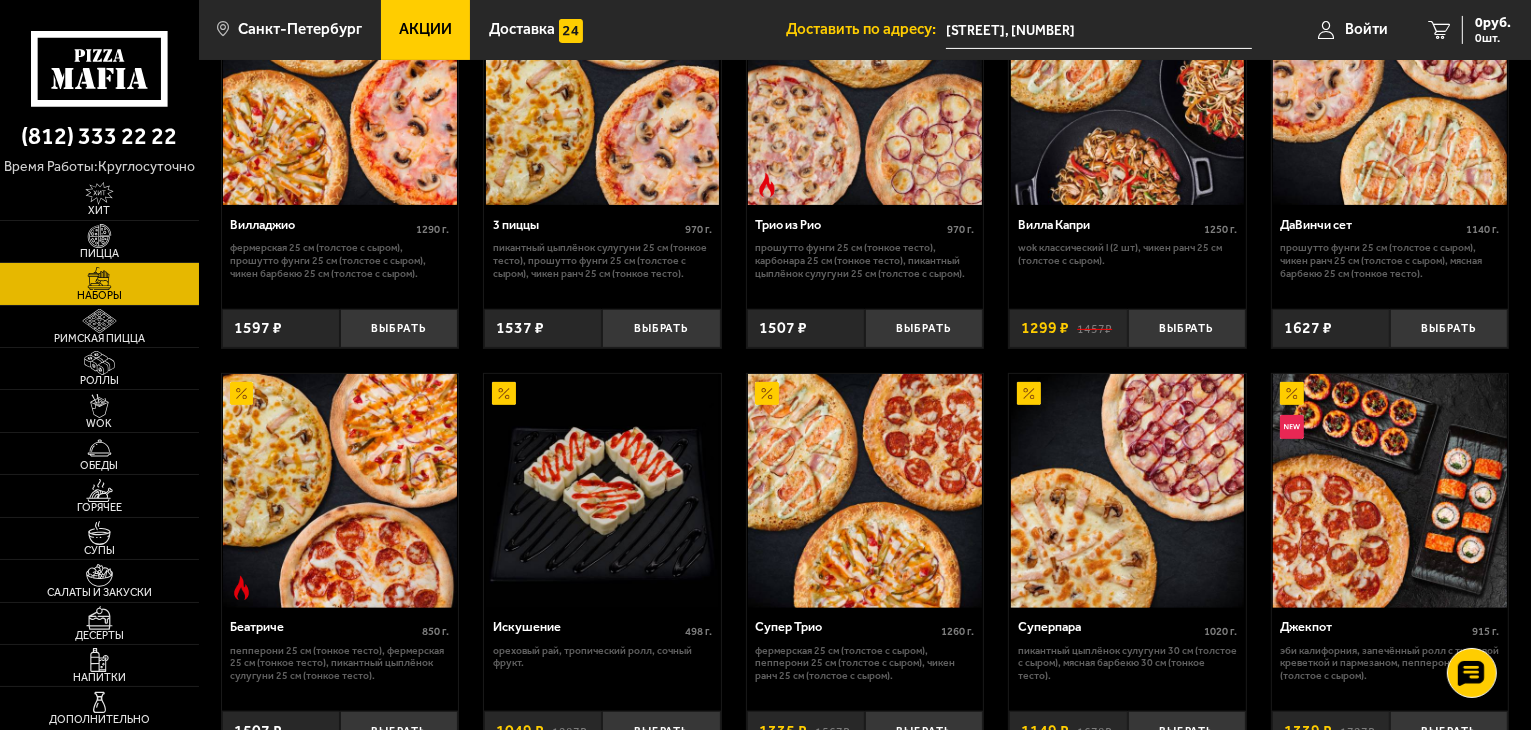 scroll, scrollTop: 700, scrollLeft: 0, axis: vertical 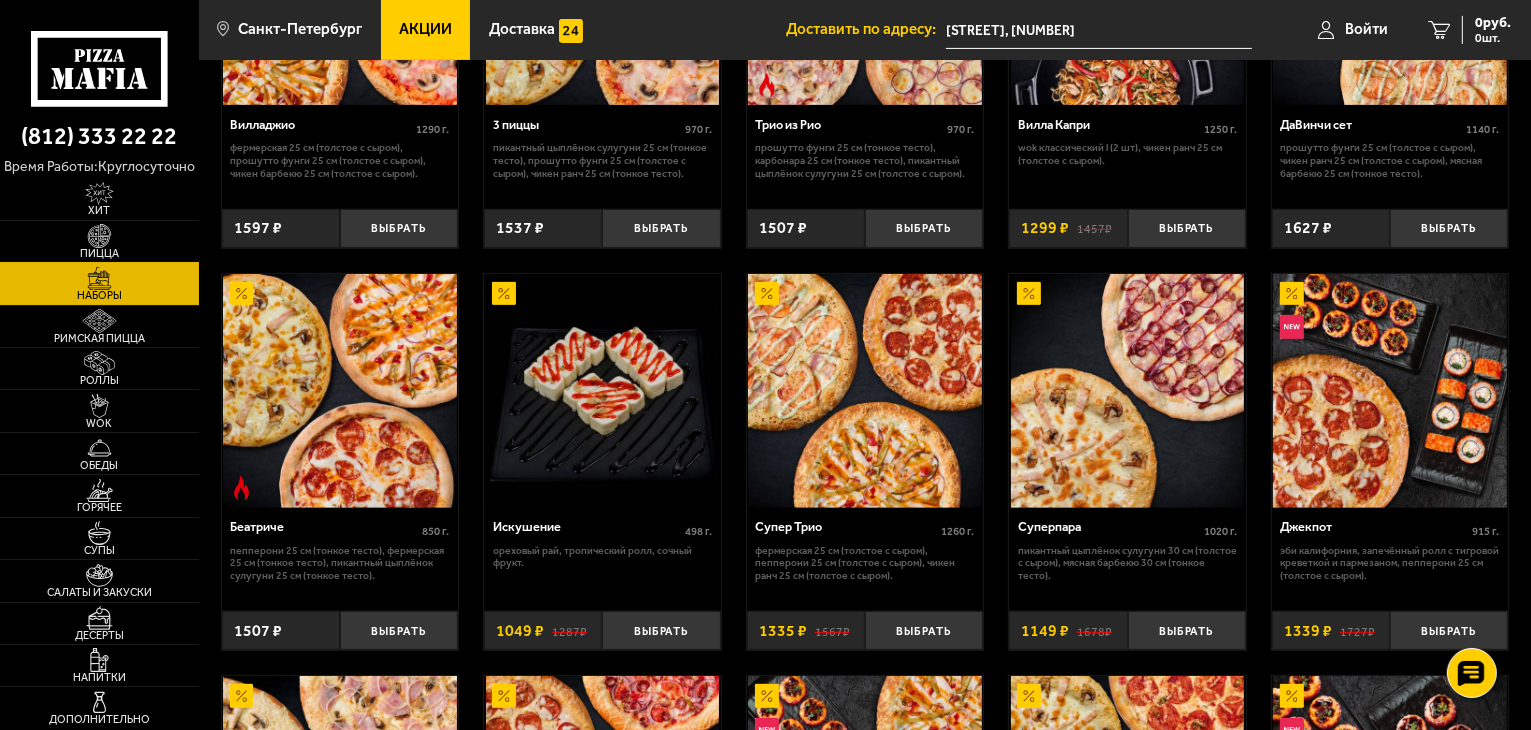 click on "Пицца" at bounding box center (99, 253) 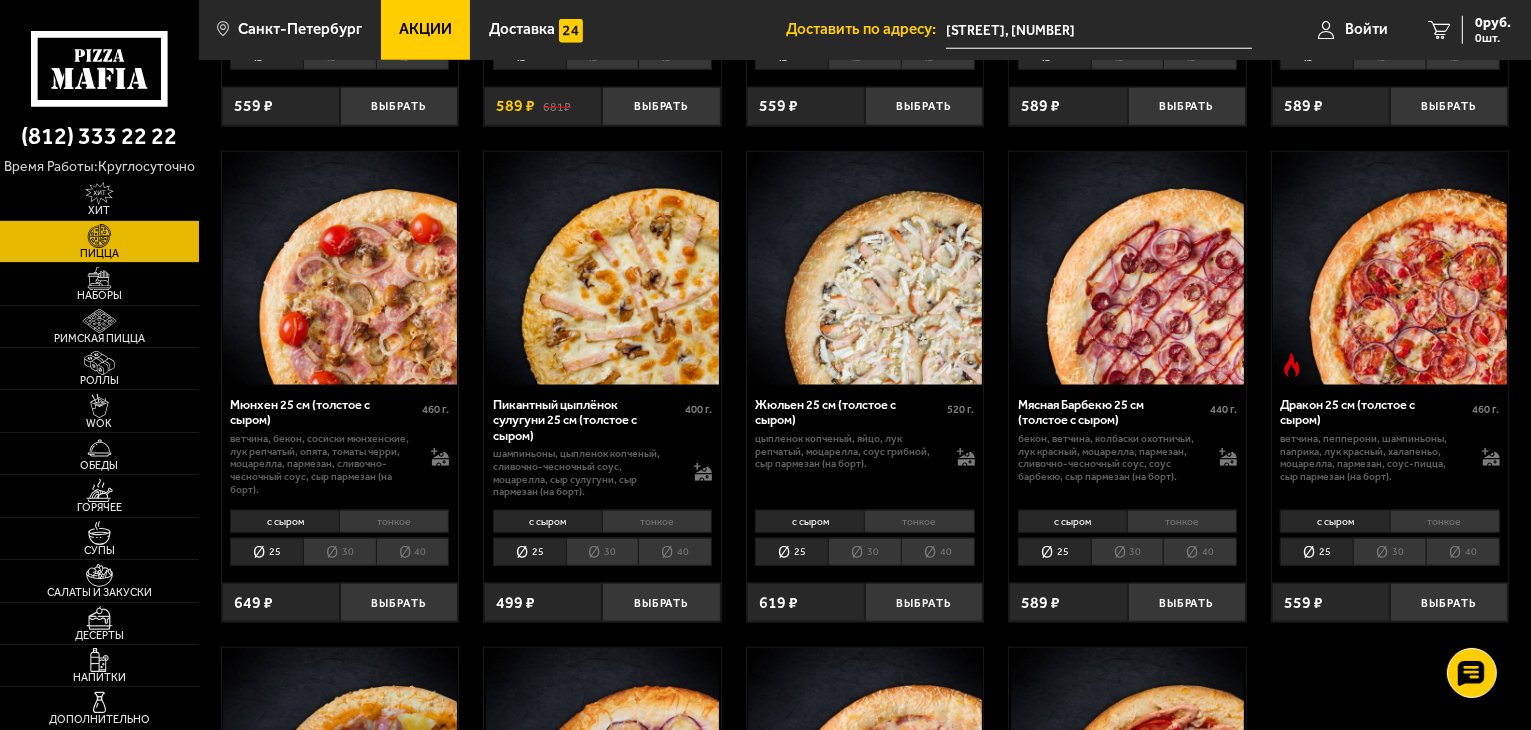 scroll, scrollTop: 2000, scrollLeft: 0, axis: vertical 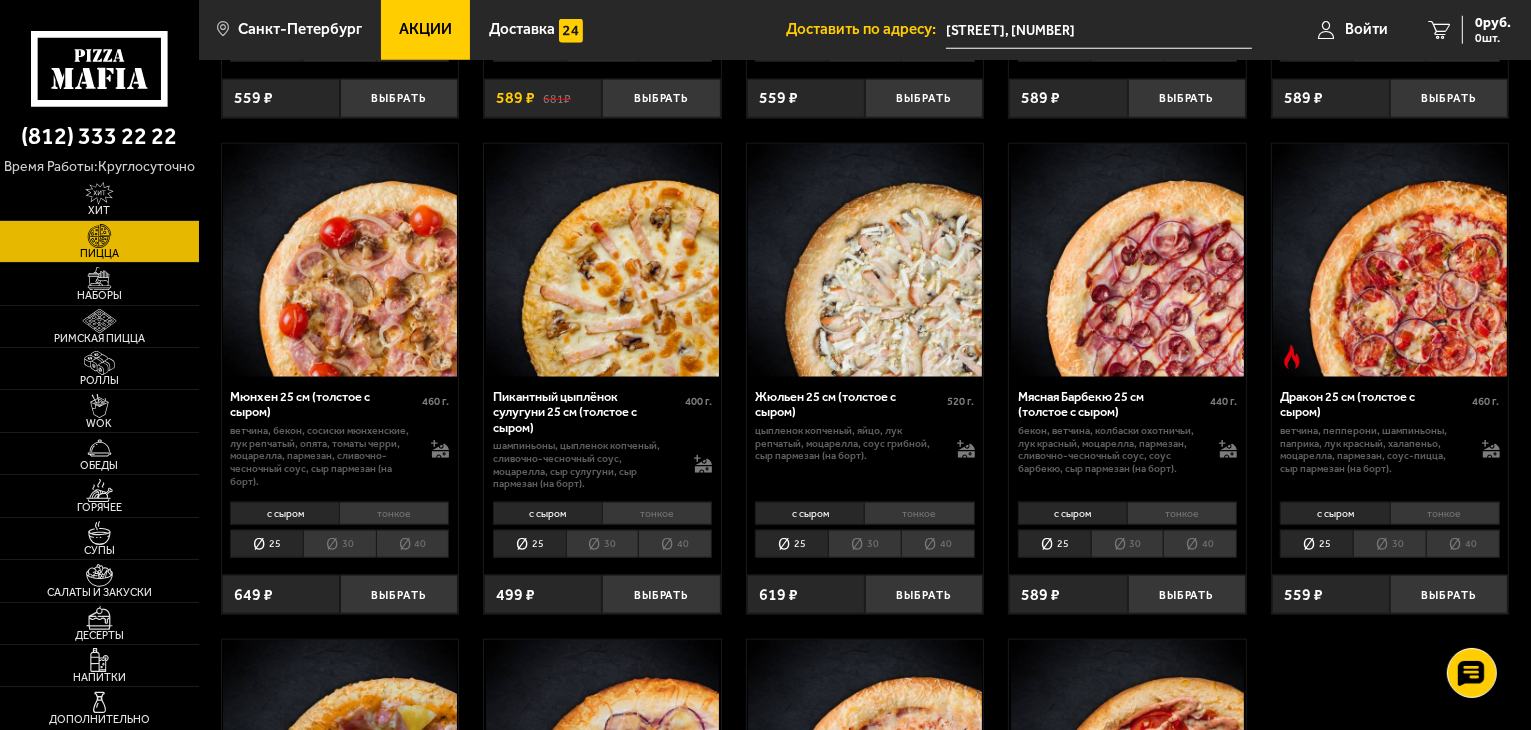 click on "30" at bounding box center [1389, 544] 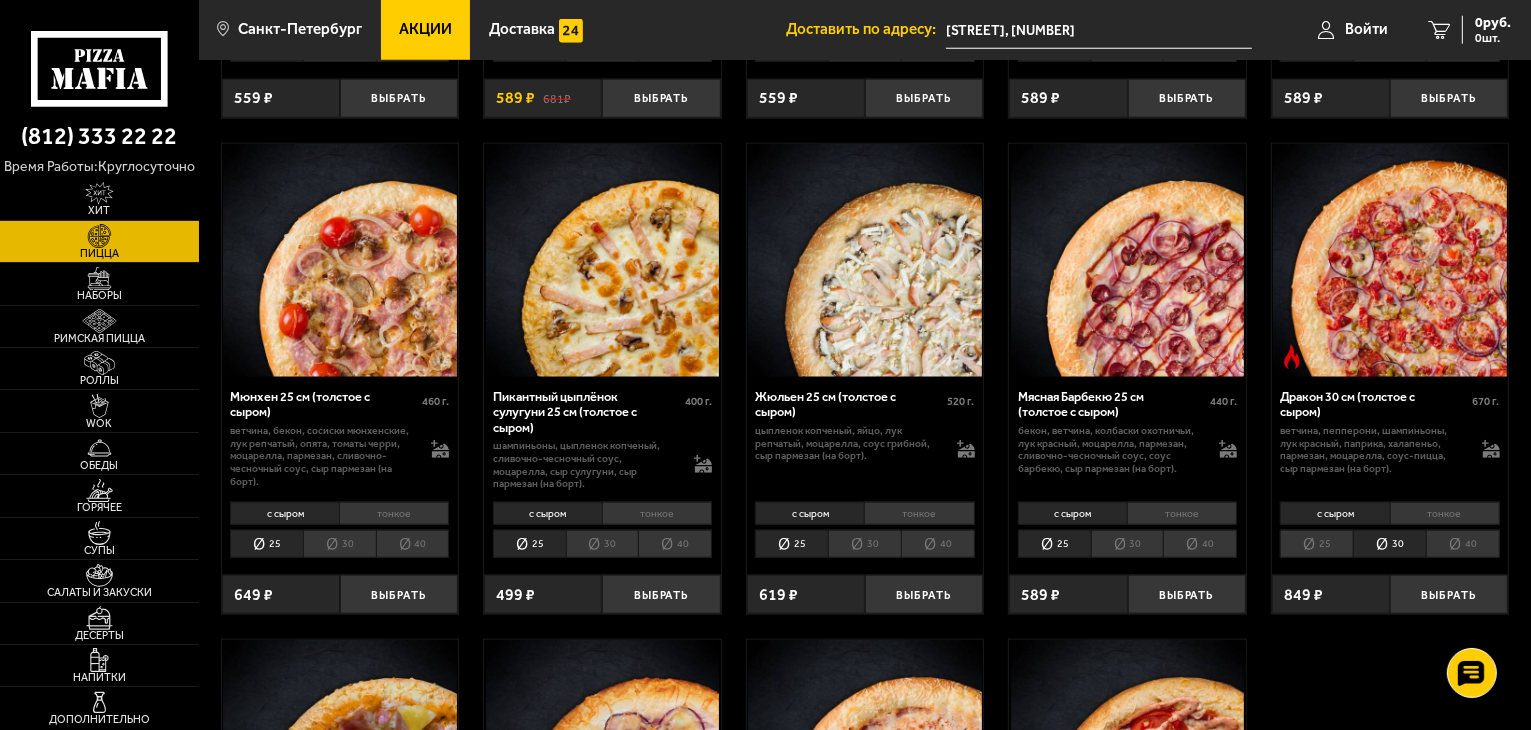 click on "25" at bounding box center (1316, 544) 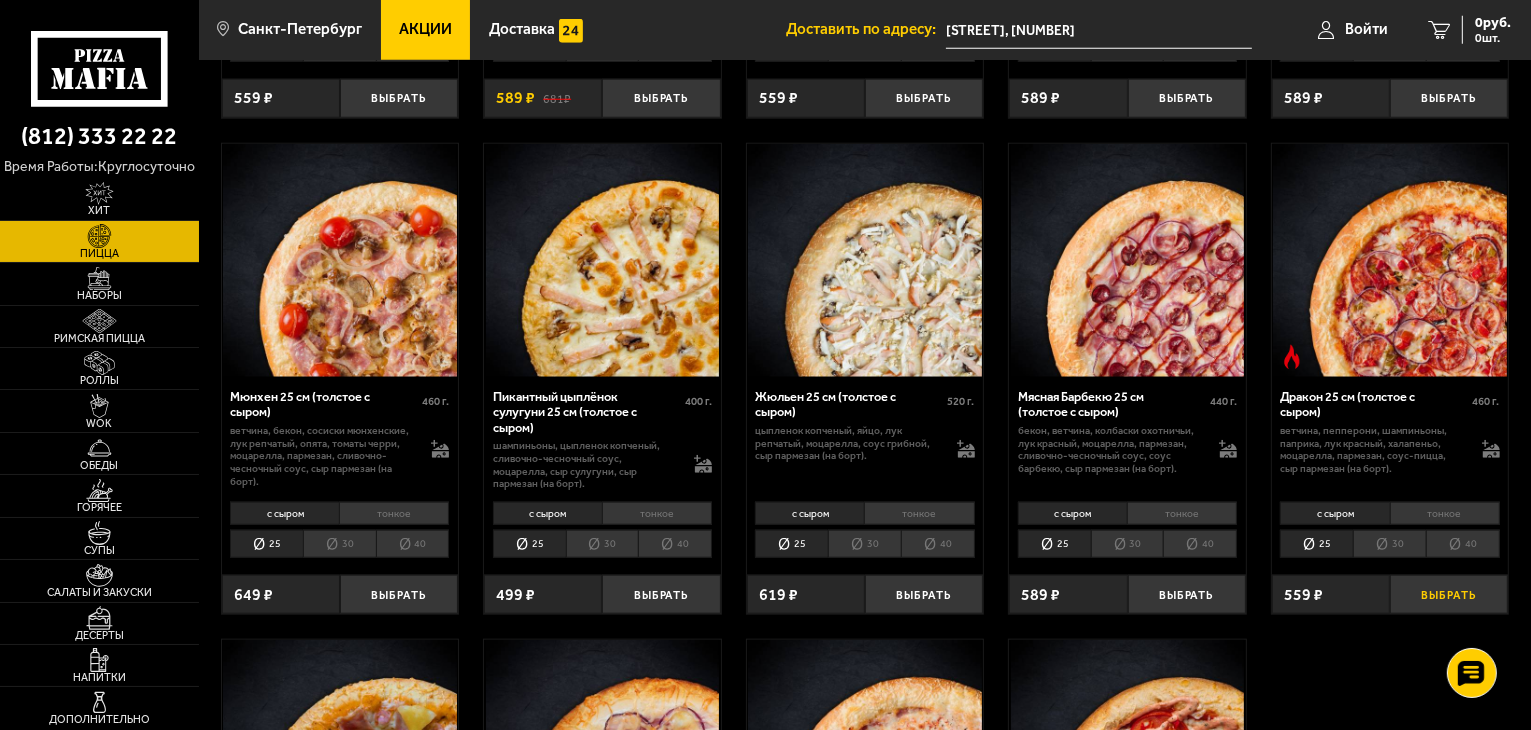 click on "Выбрать" at bounding box center [1449, 594] 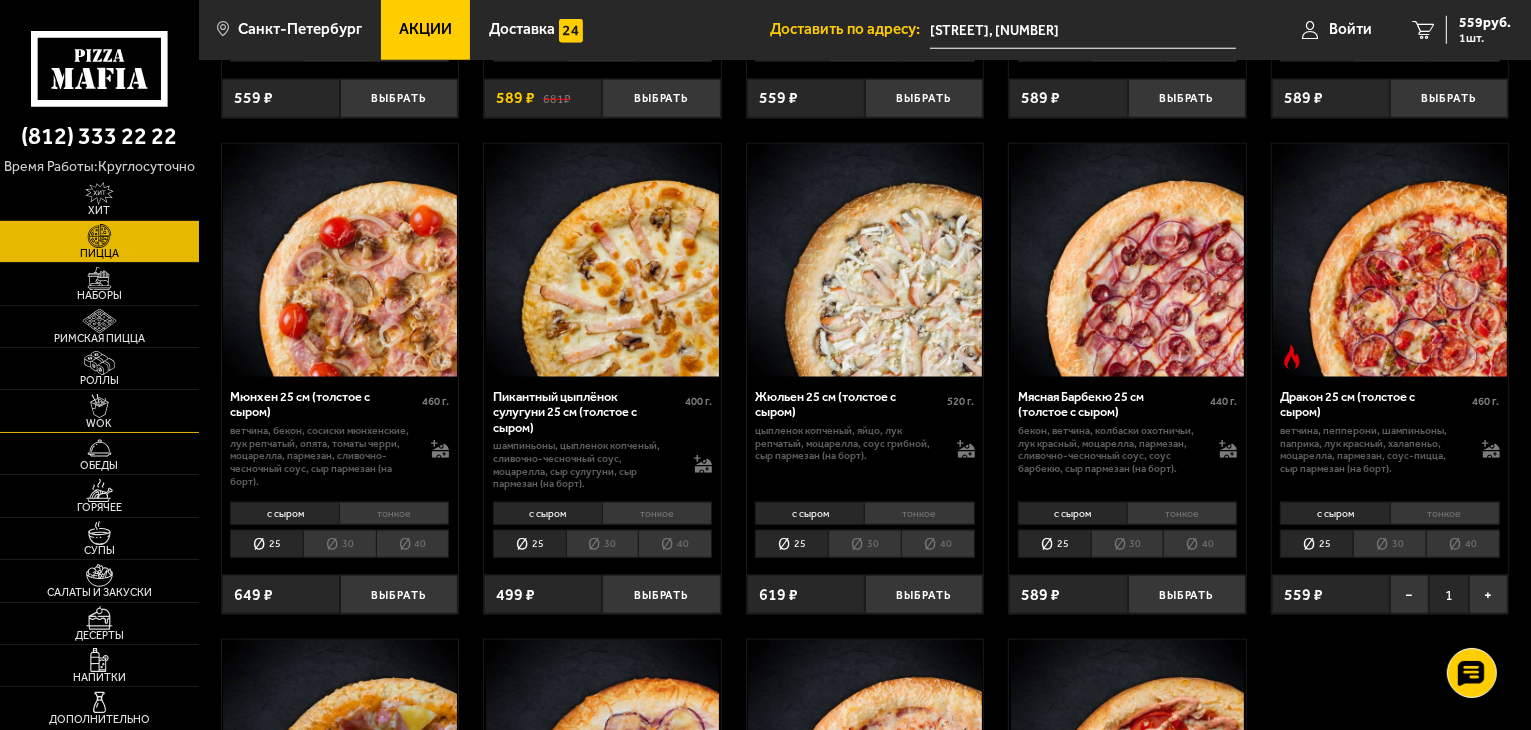 click at bounding box center [99, 406] 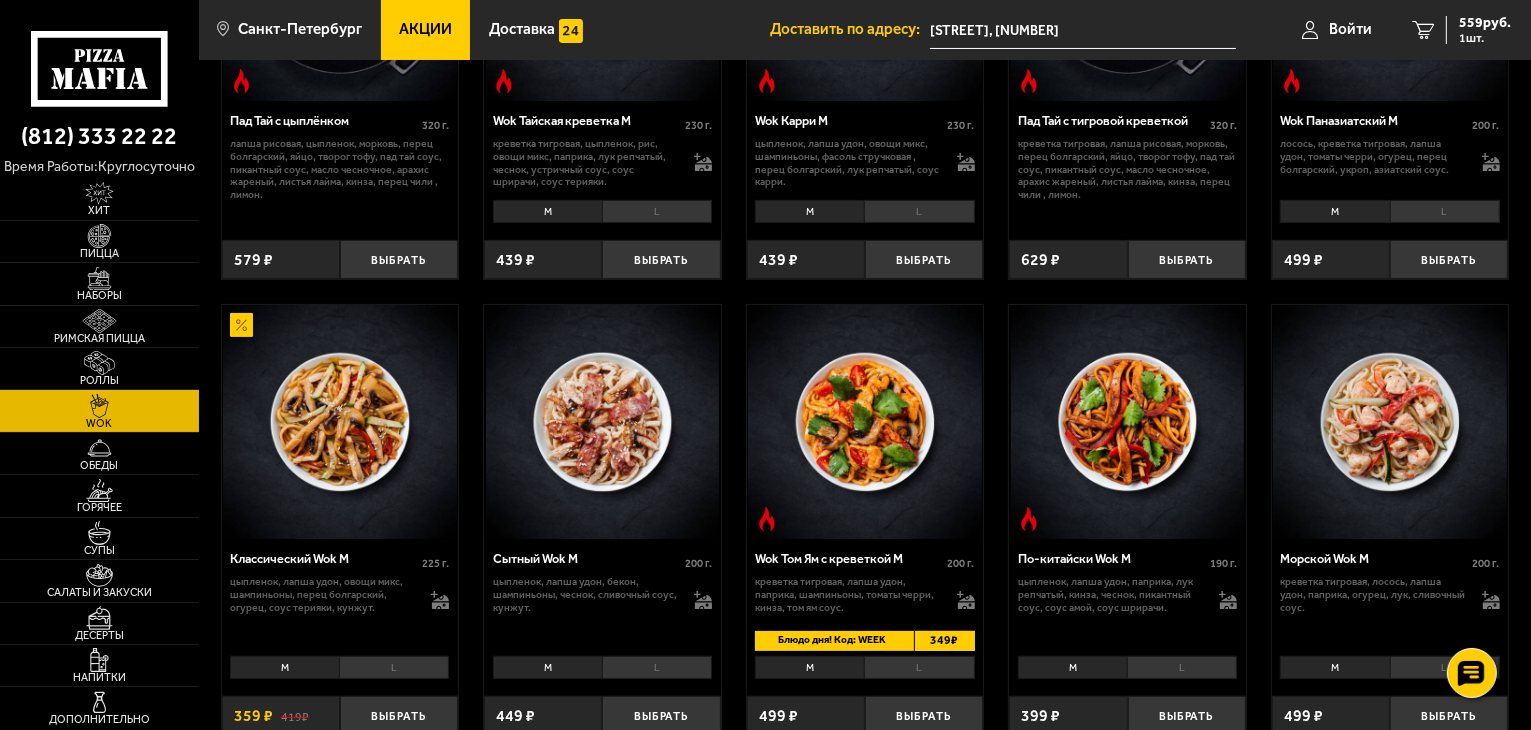 scroll, scrollTop: 300, scrollLeft: 0, axis: vertical 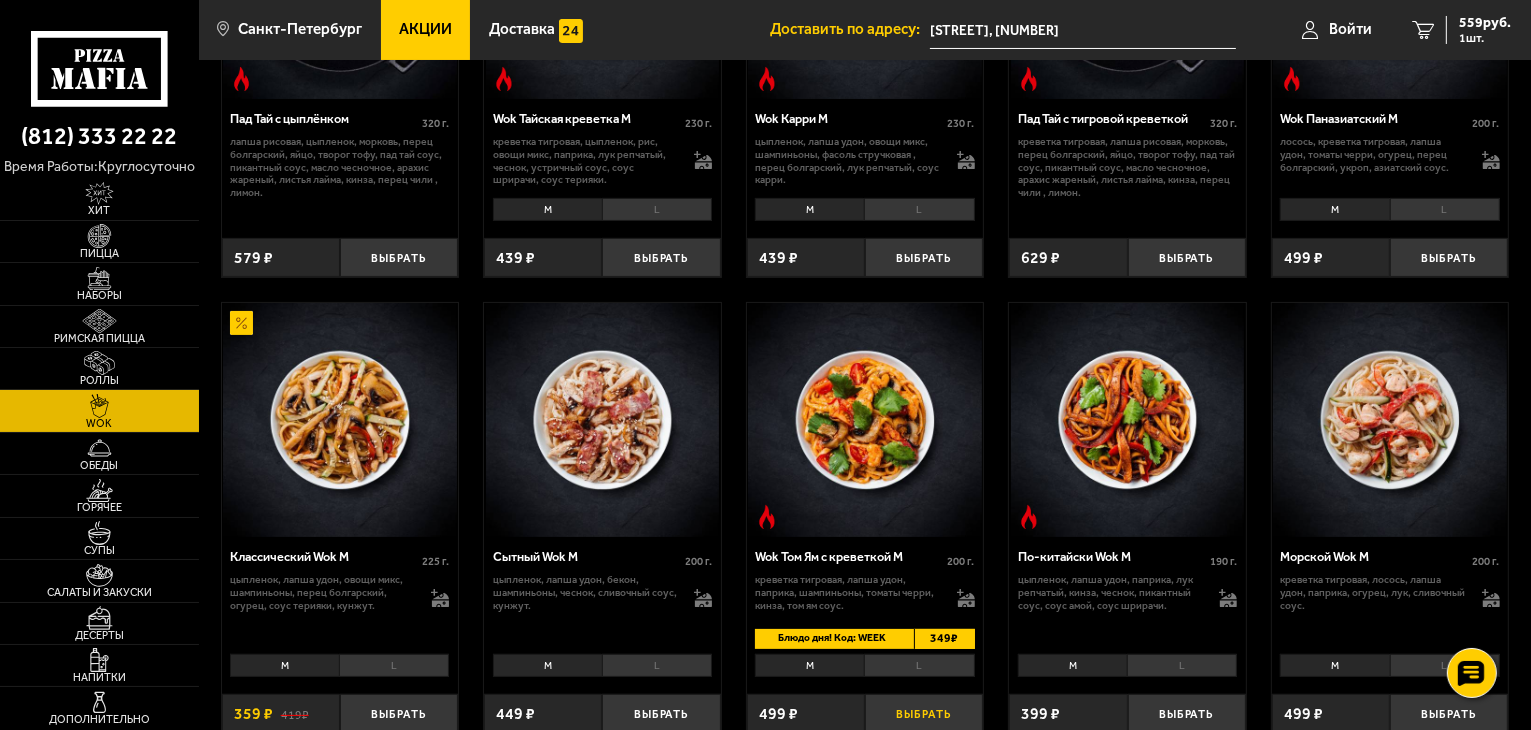 click on "Выбрать" at bounding box center (924, 713) 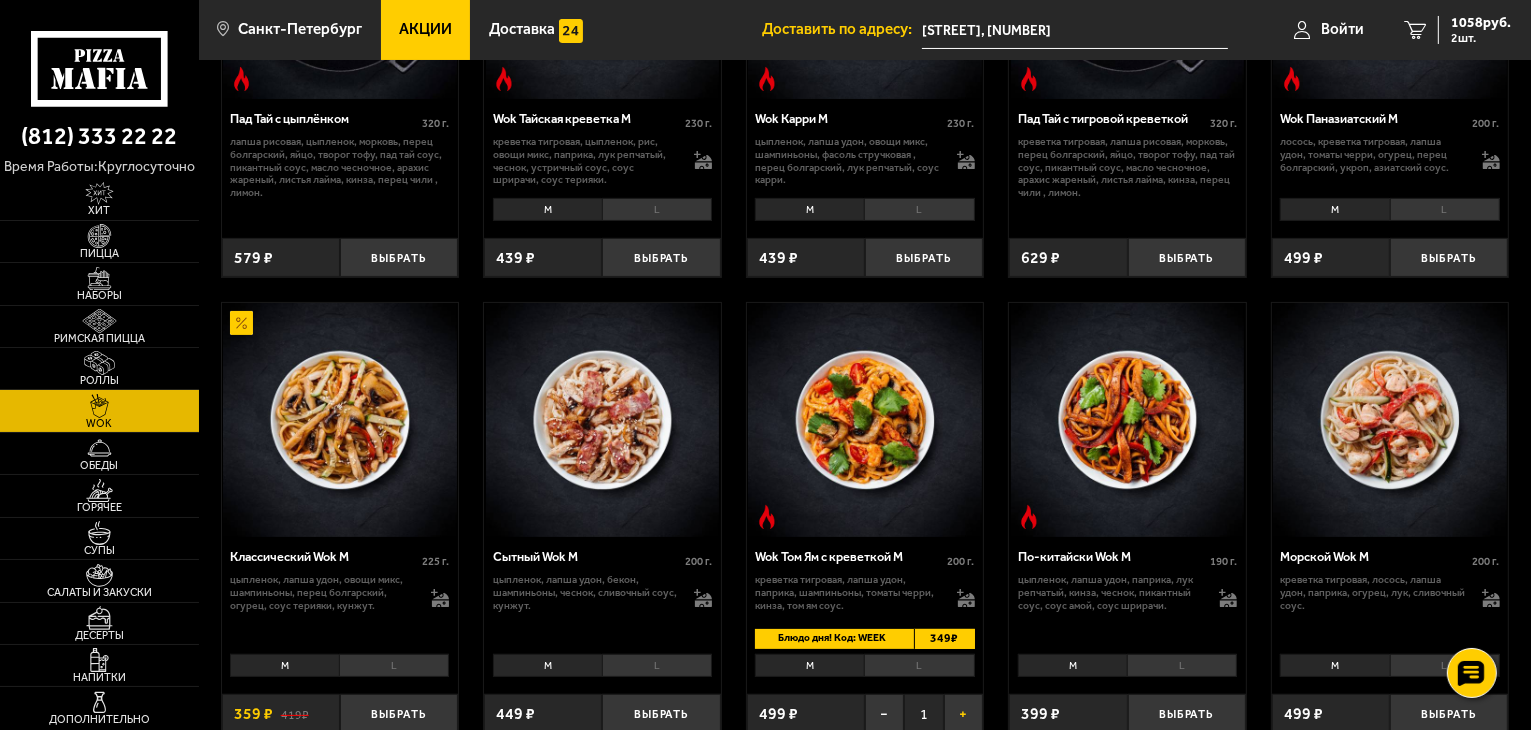 click on "+" at bounding box center (963, 713) 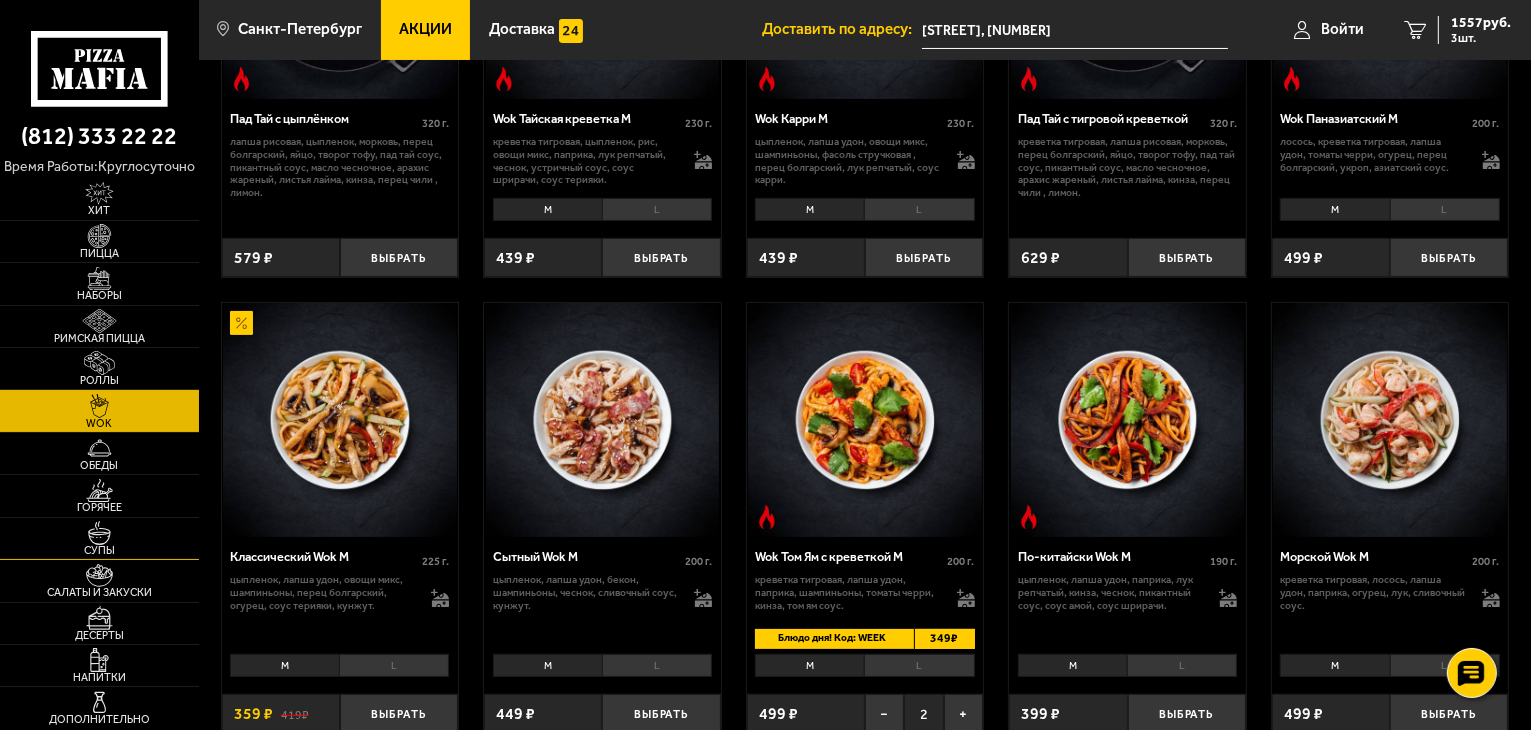 click on "Супы" at bounding box center (99, 538) 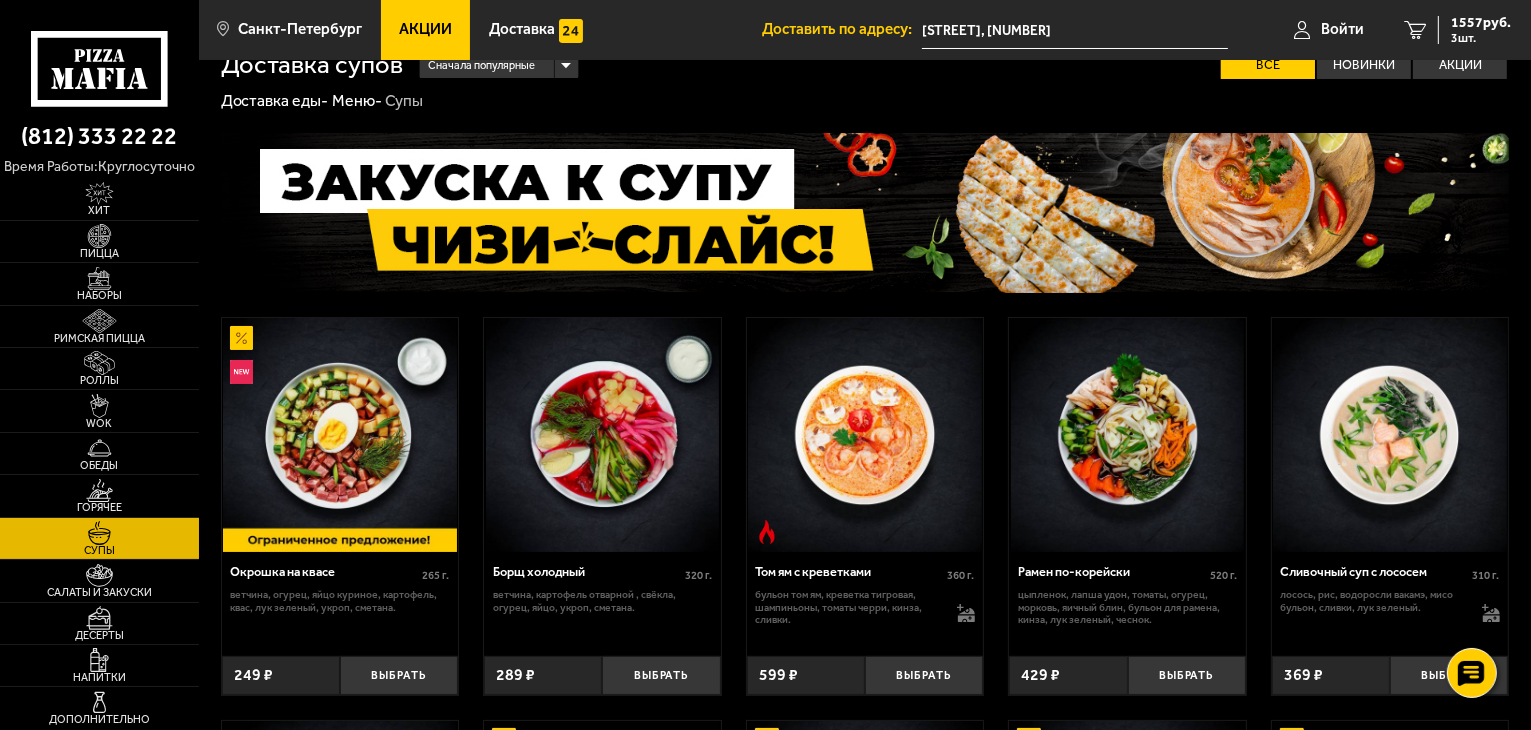 scroll, scrollTop: 0, scrollLeft: 0, axis: both 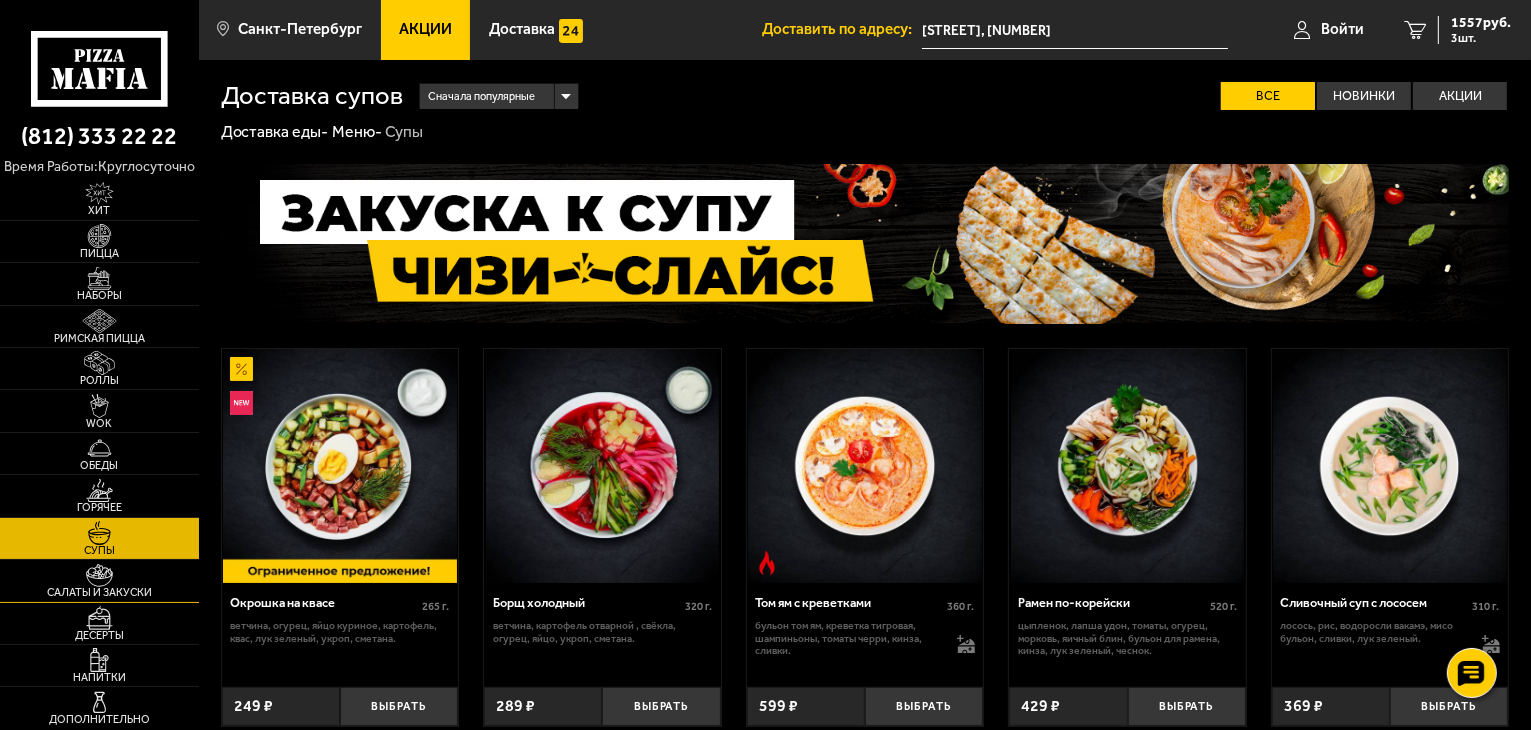 click on "Салаты и закуски" at bounding box center (99, 592) 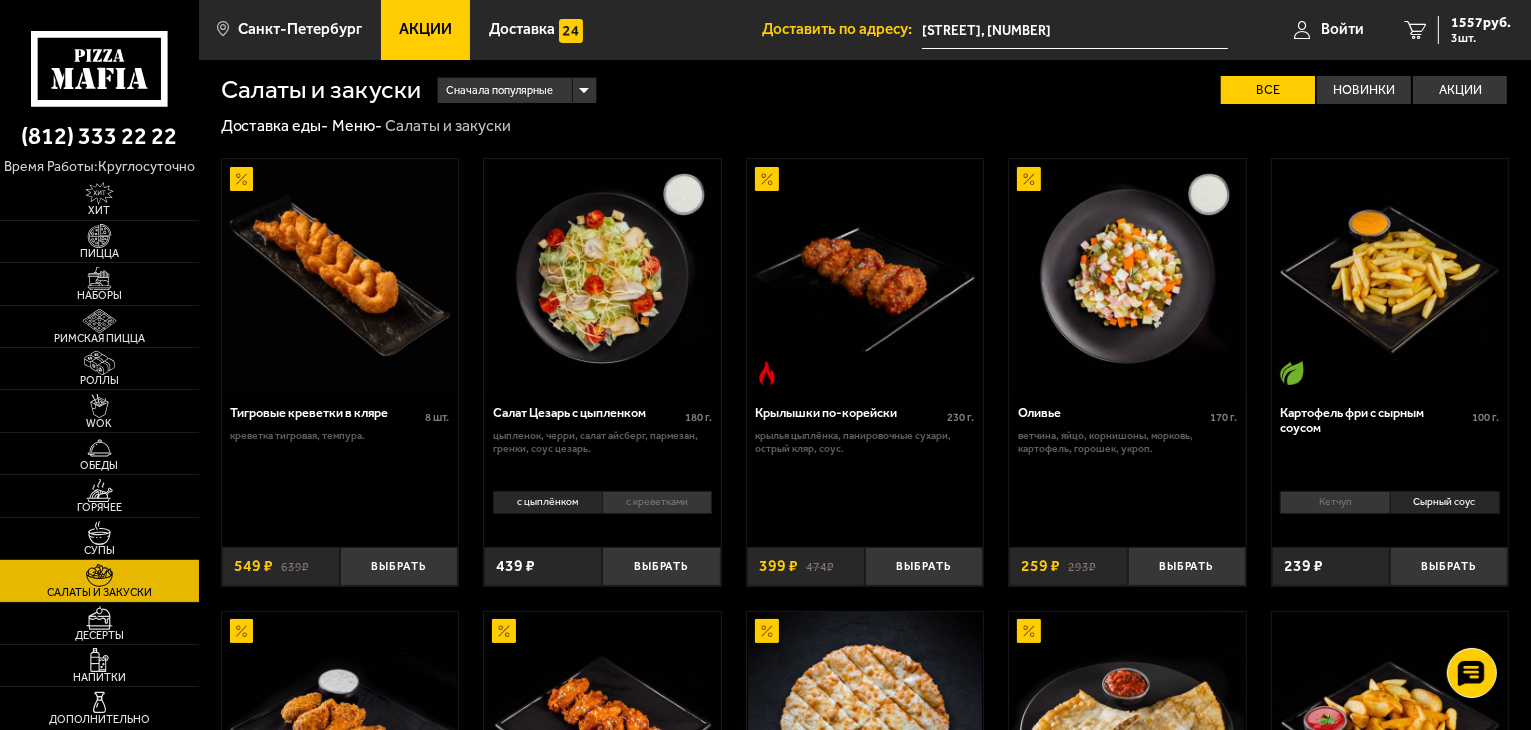 scroll, scrollTop: 0, scrollLeft: 0, axis: both 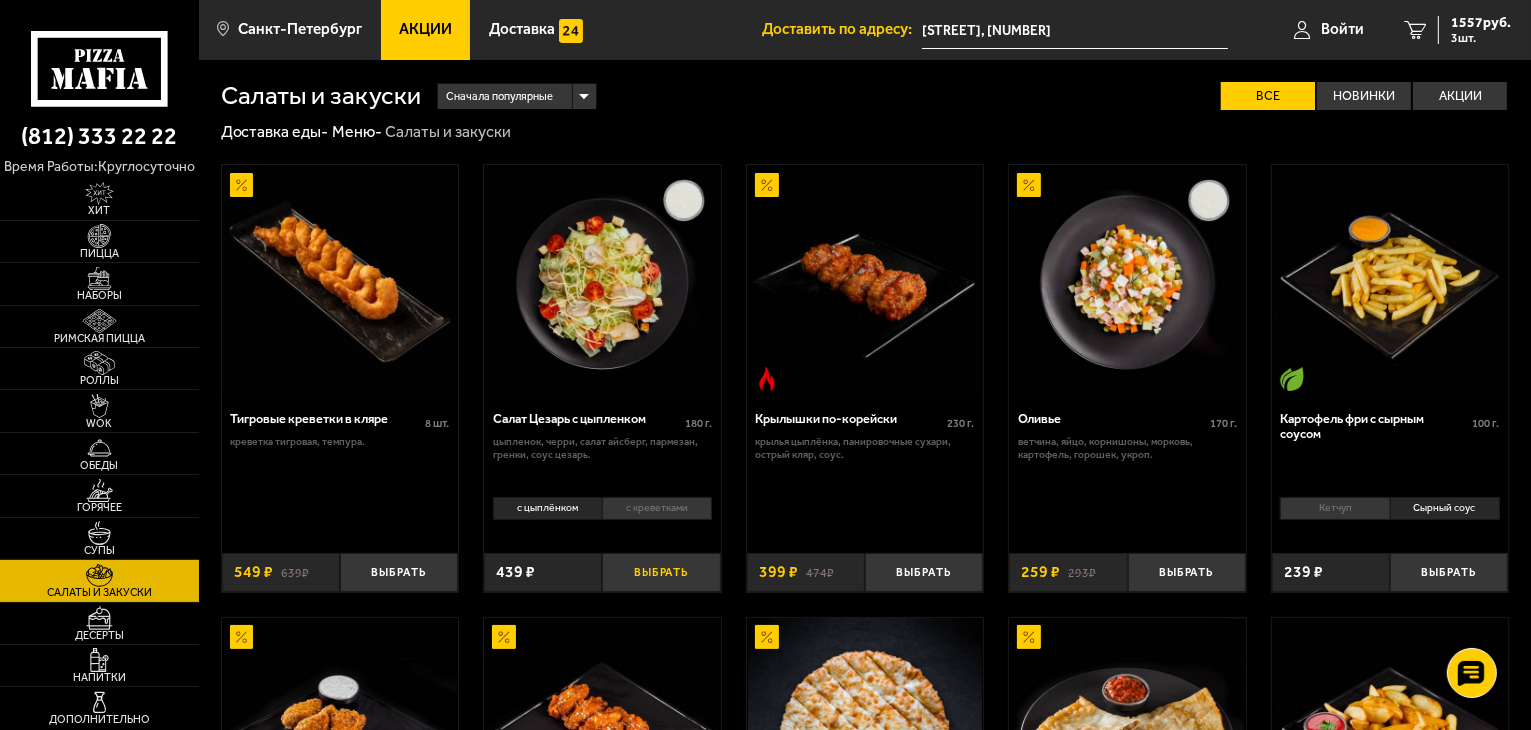 click on "Выбрать" at bounding box center [661, 572] 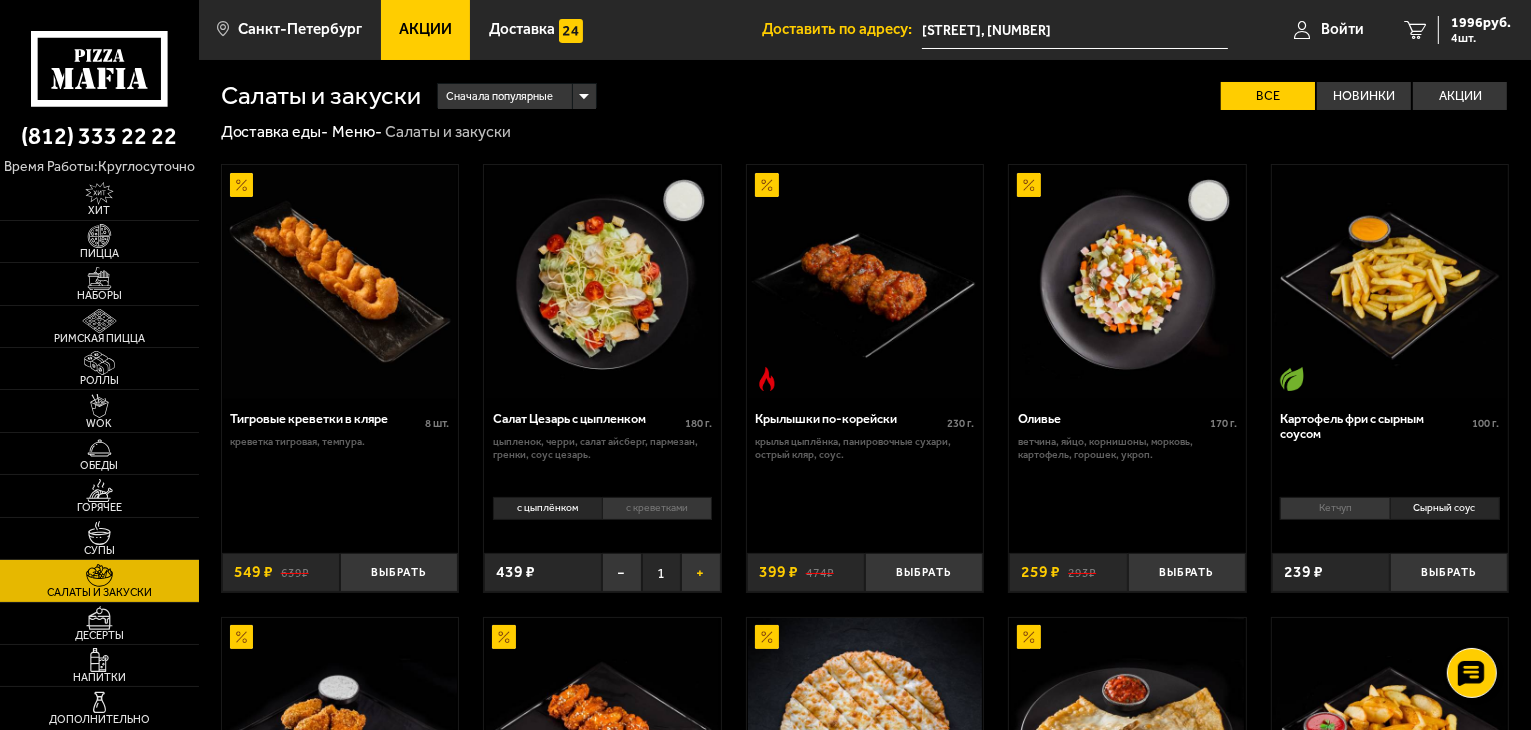 click on "+" at bounding box center (700, 572) 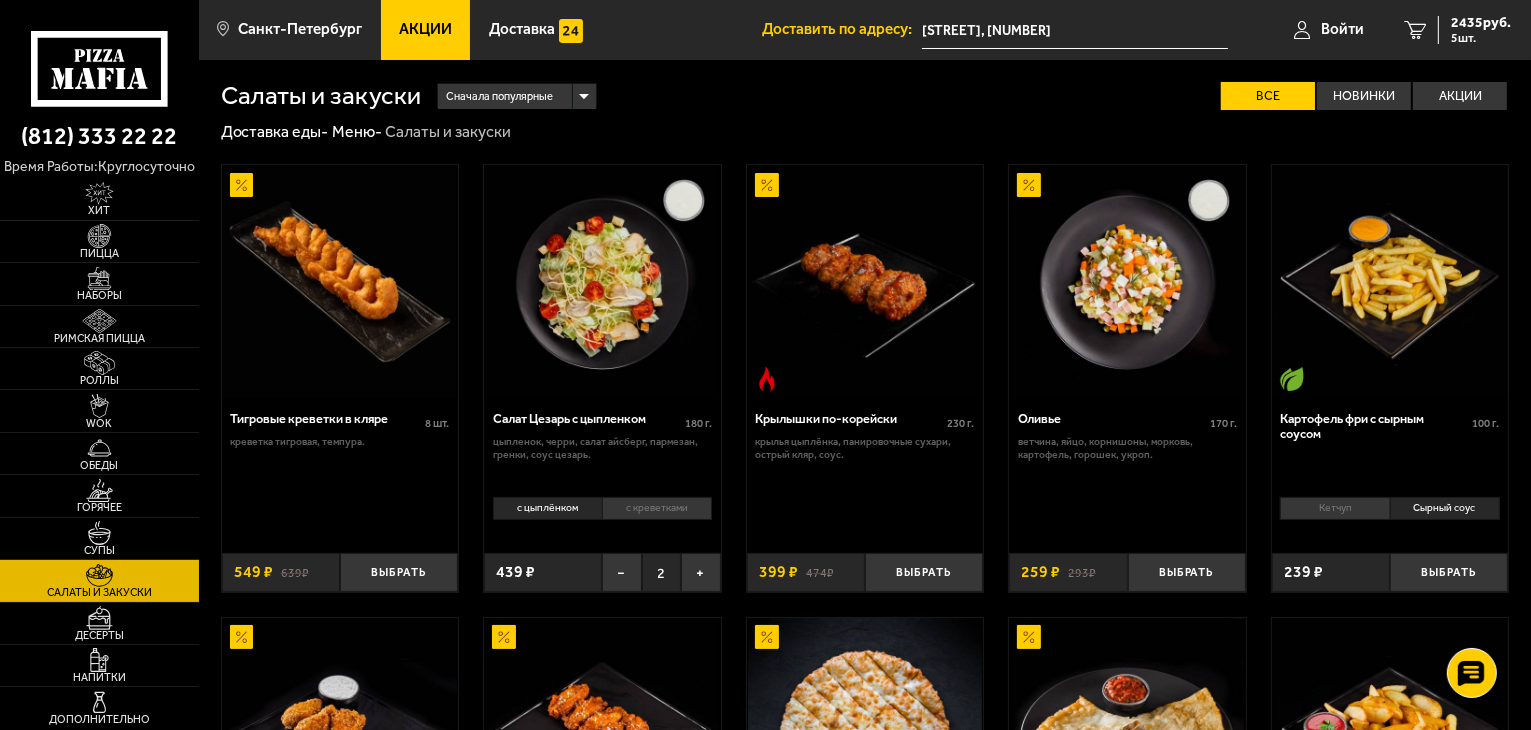 click on "с цыплёнком с креветками 0" at bounding box center [602, 516] 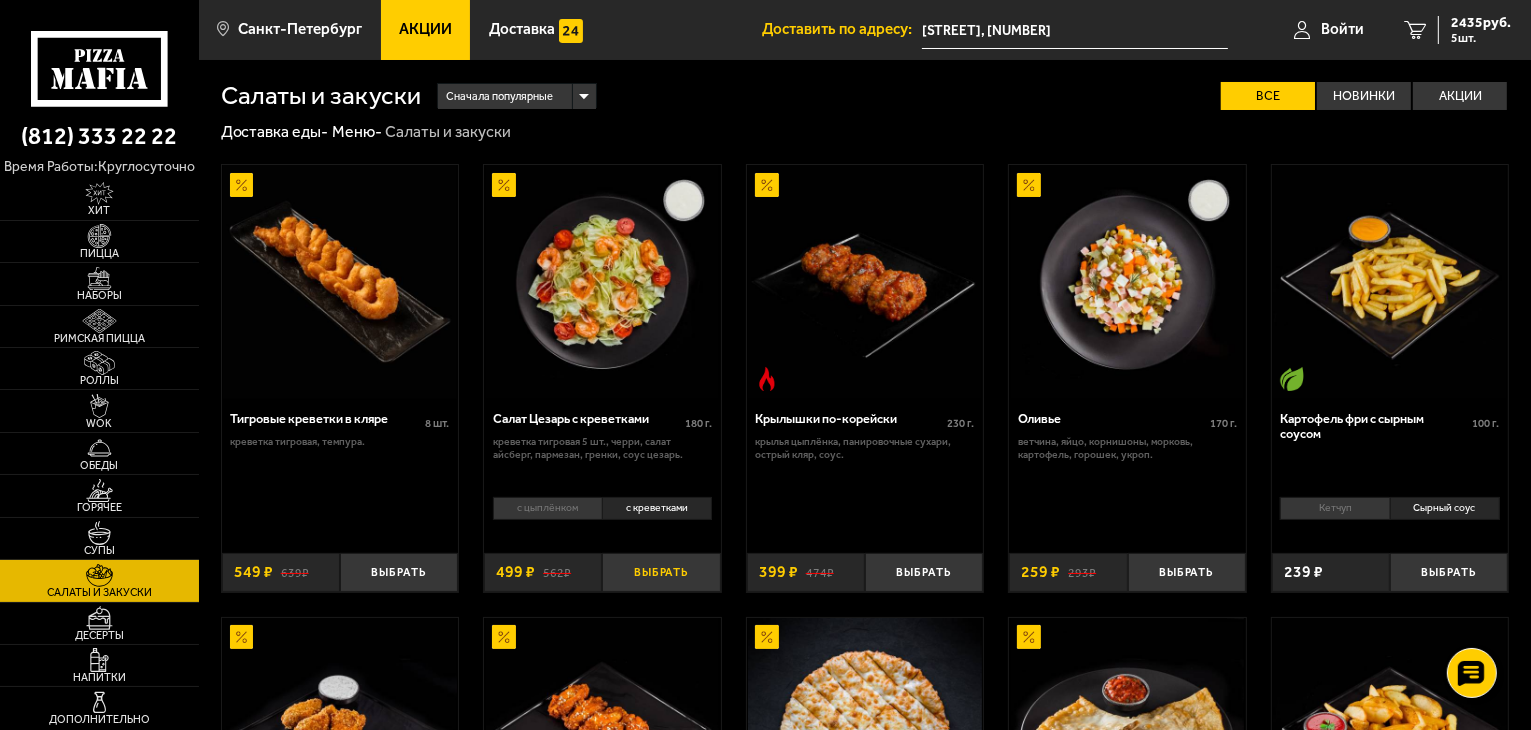 click on "Выбрать" at bounding box center (661, 572) 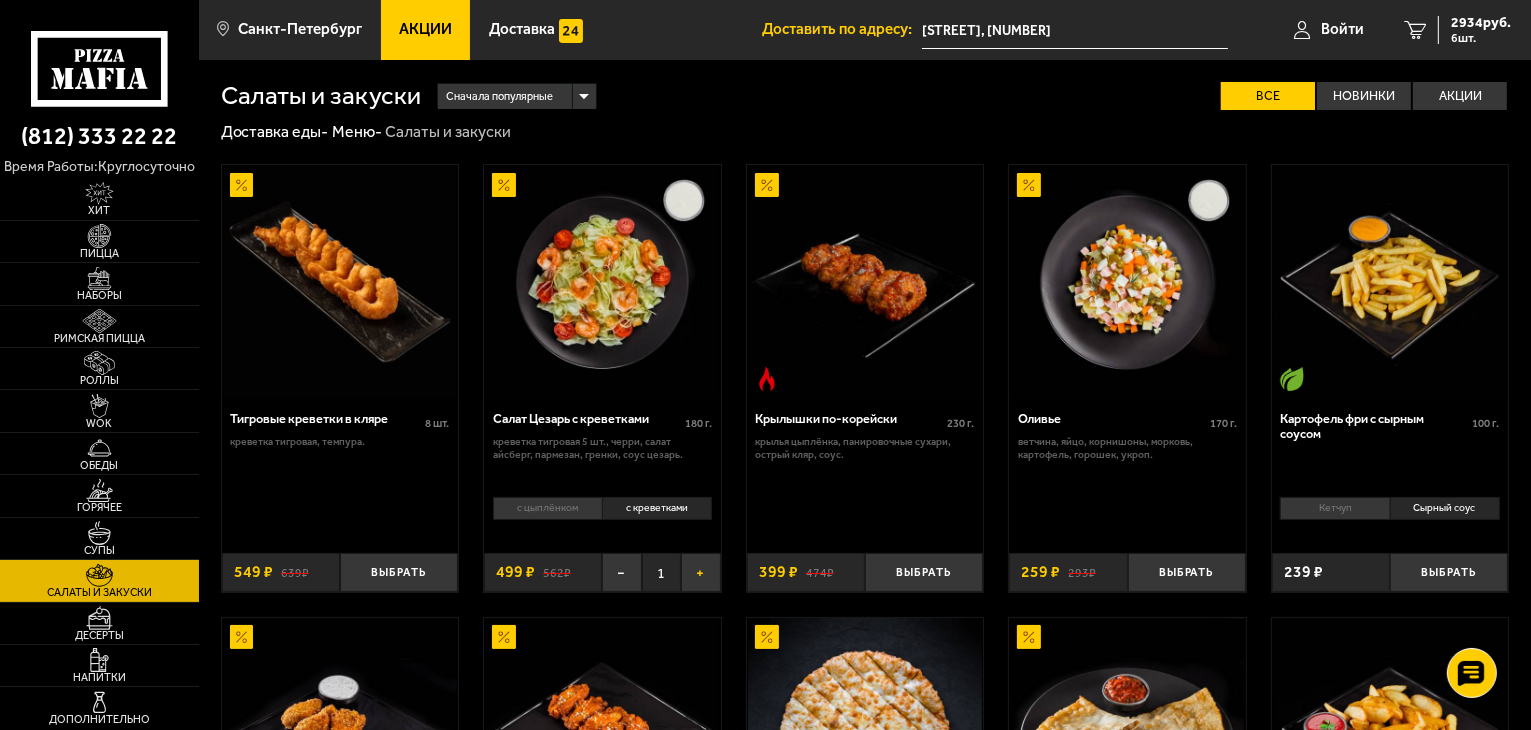 click on "+" at bounding box center [700, 572] 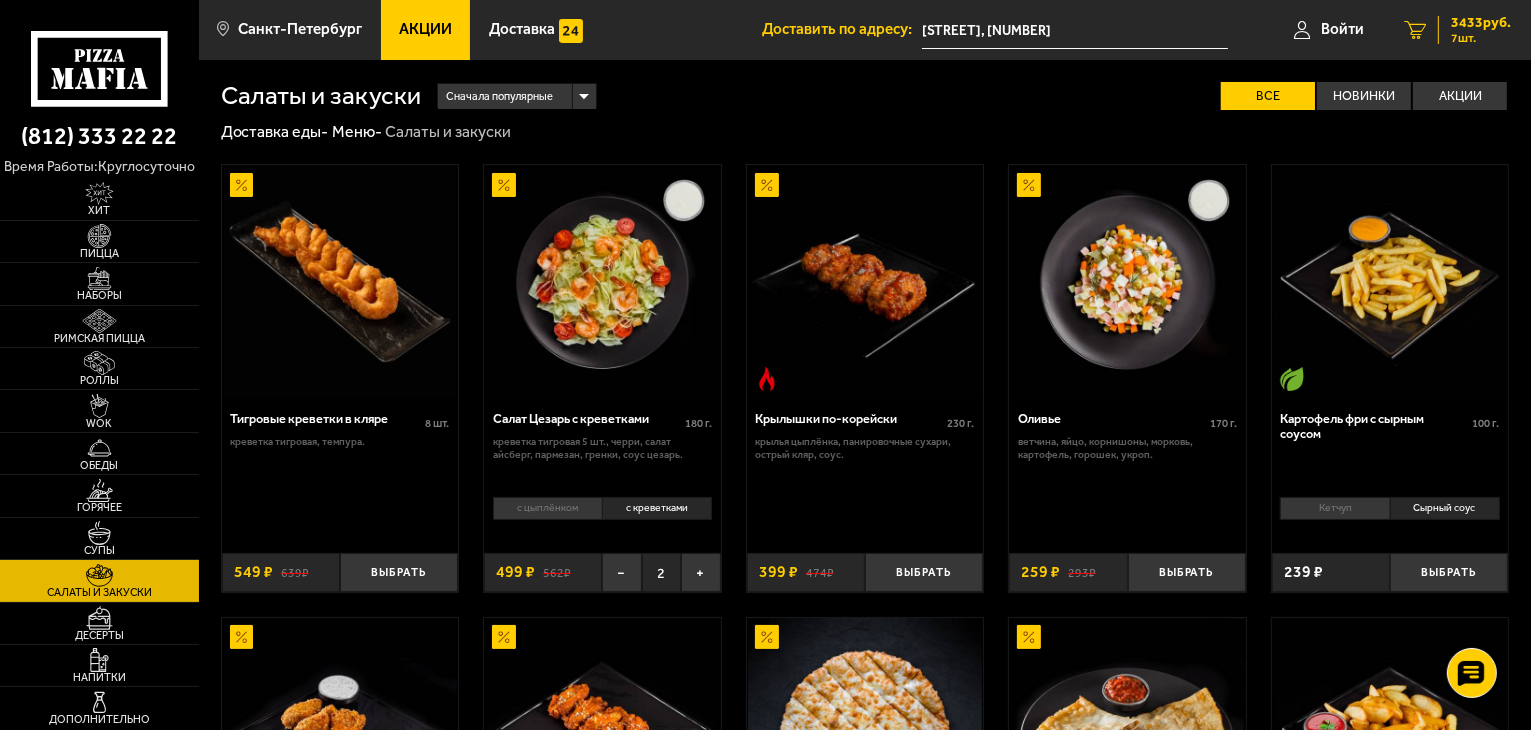 click on "3433  руб." at bounding box center (1481, 23) 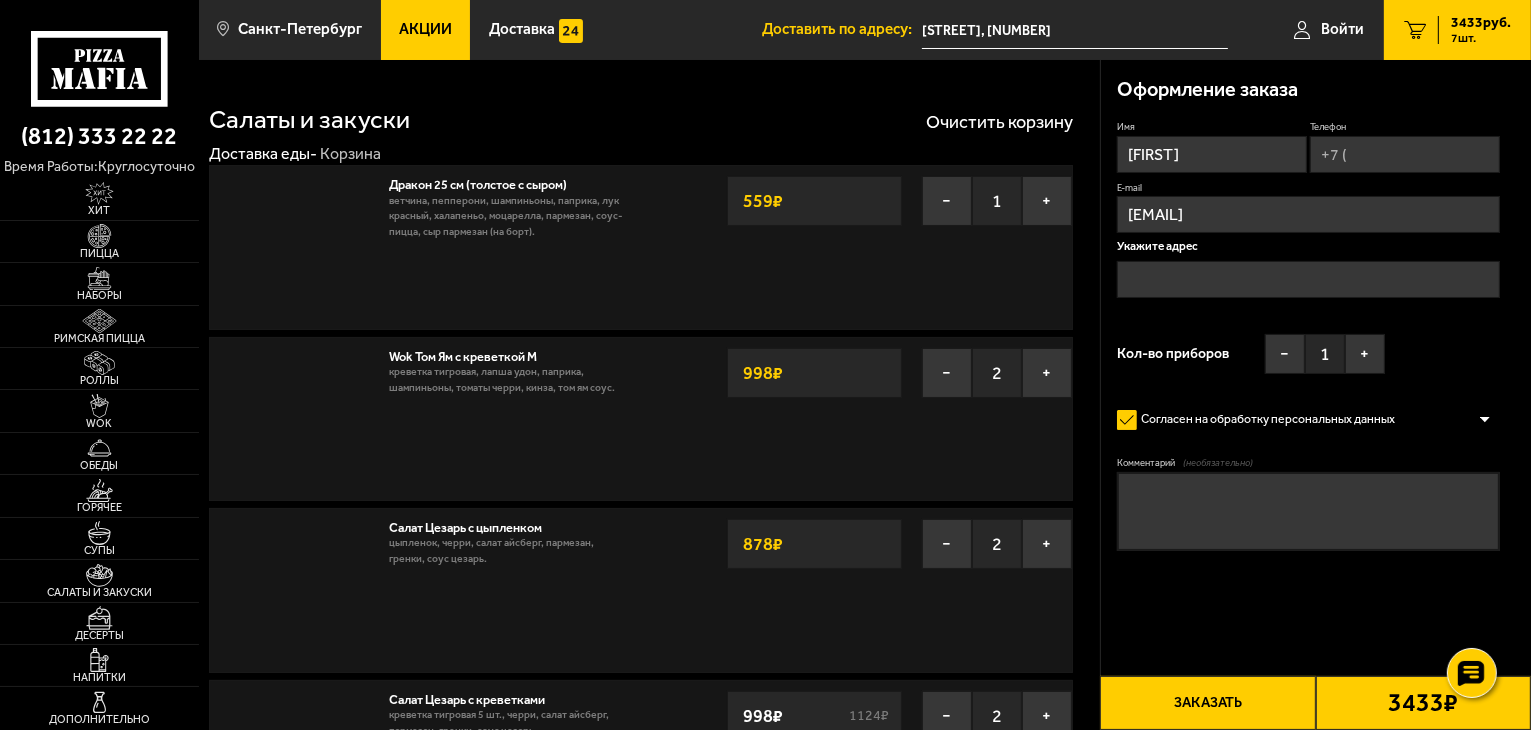 type on "[STREET], [NUMBER]" 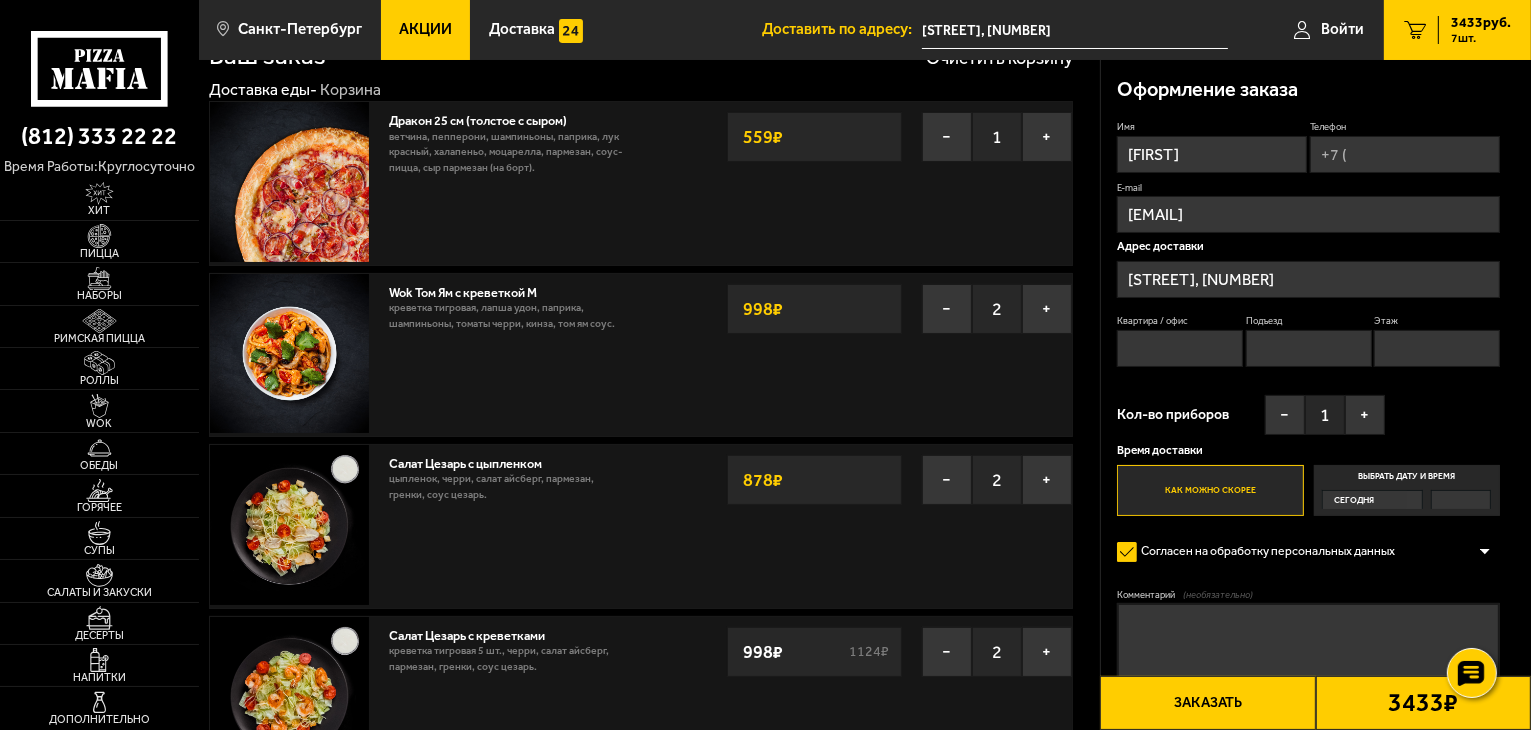 scroll, scrollTop: 200, scrollLeft: 0, axis: vertical 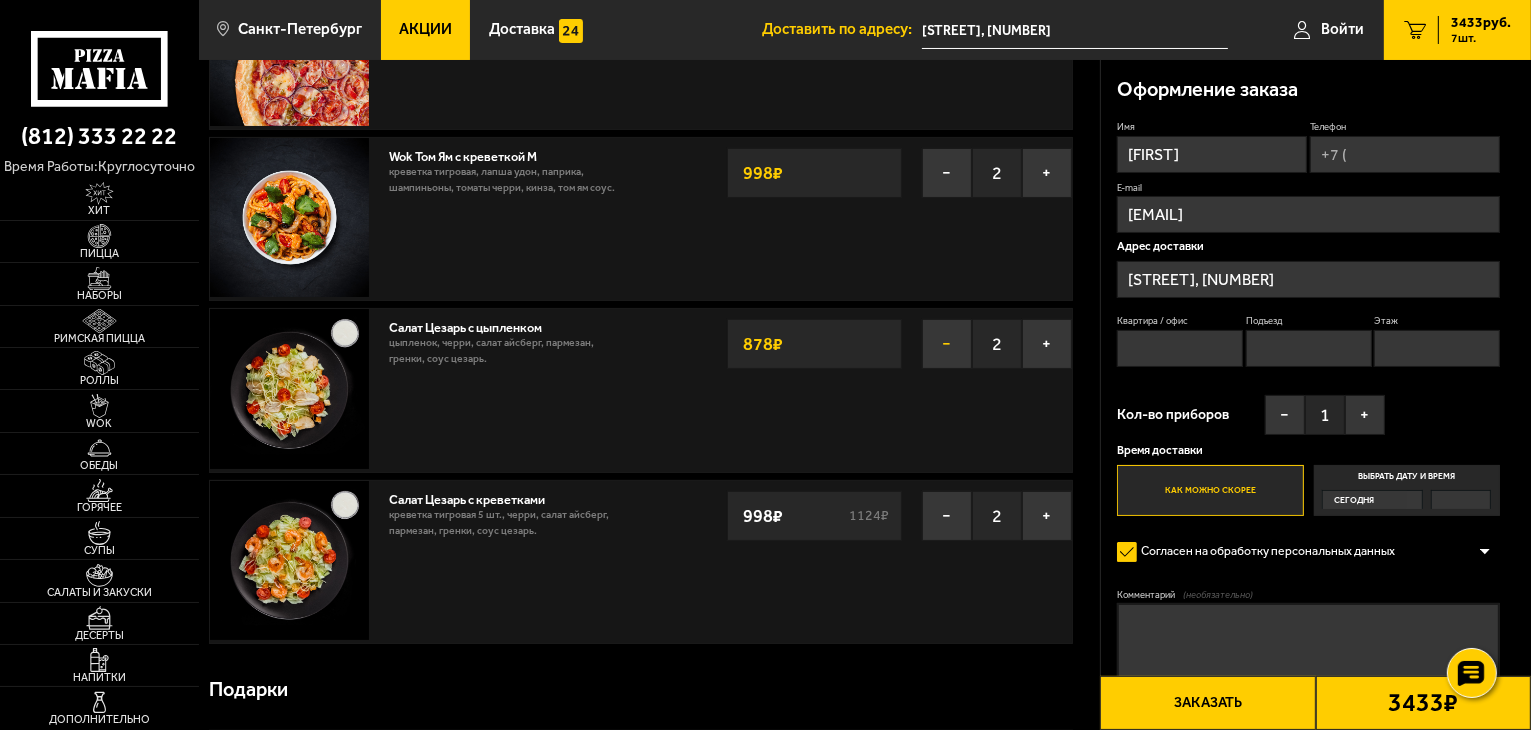 click on "−" at bounding box center [947, 344] 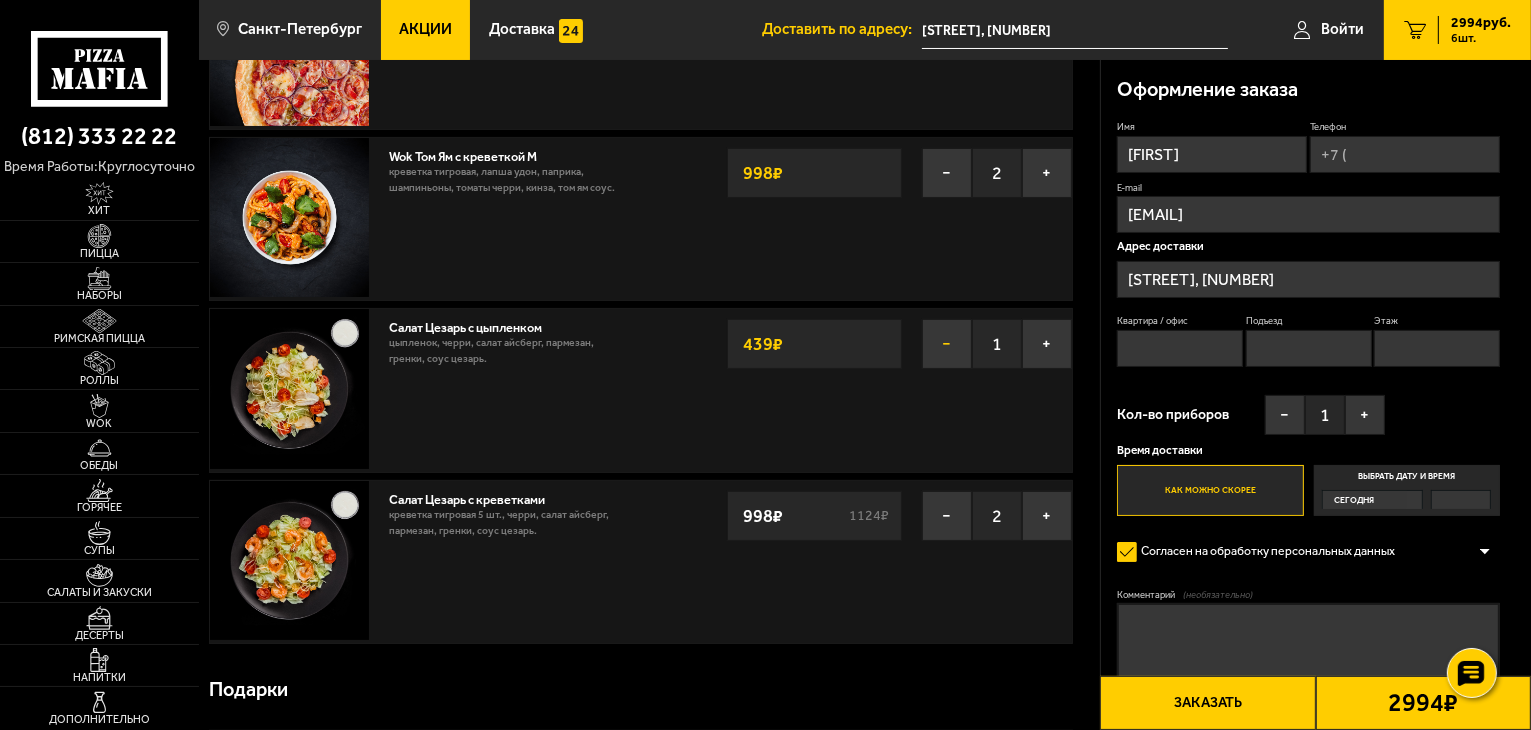 click on "−" at bounding box center (947, 344) 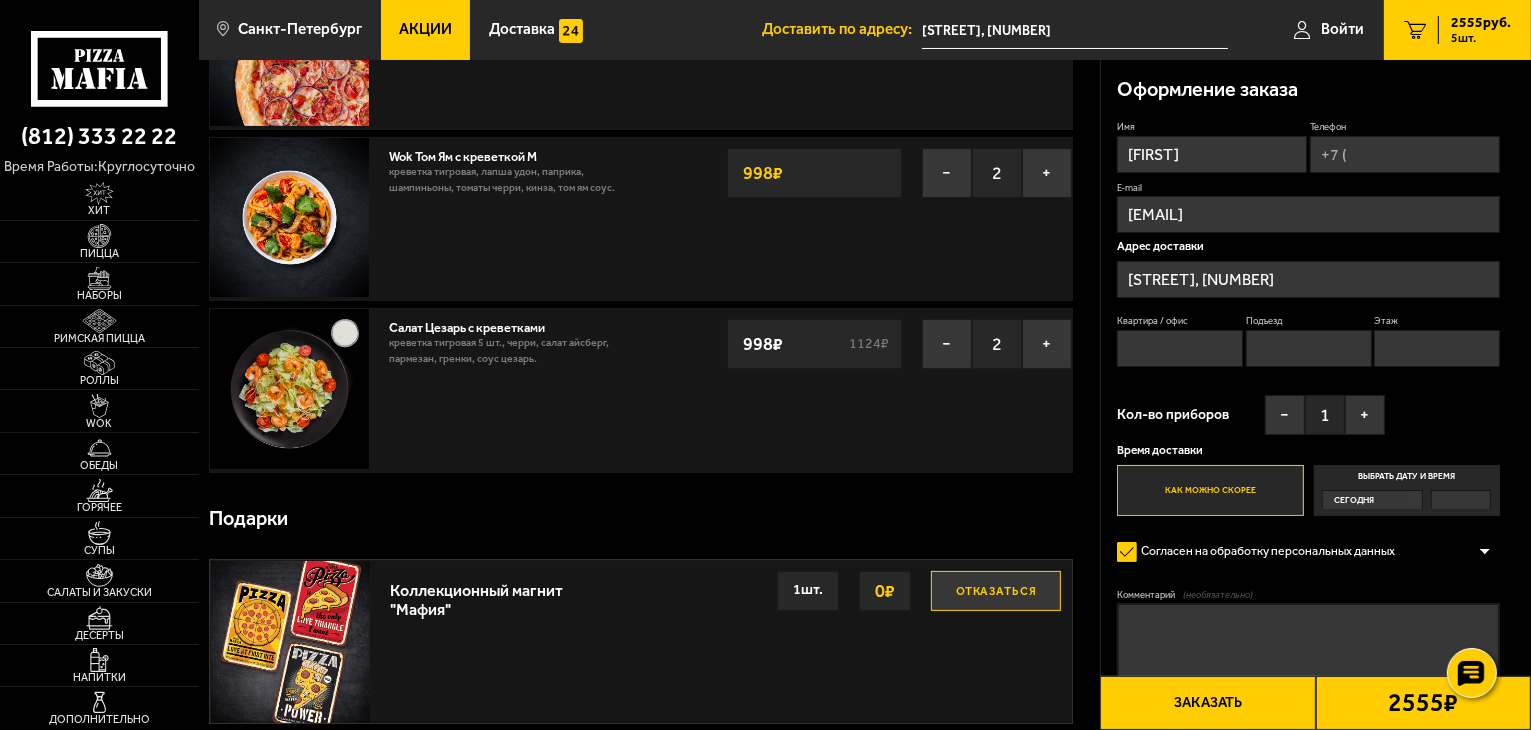 click on "Квартира / офис" at bounding box center [1180, 348] 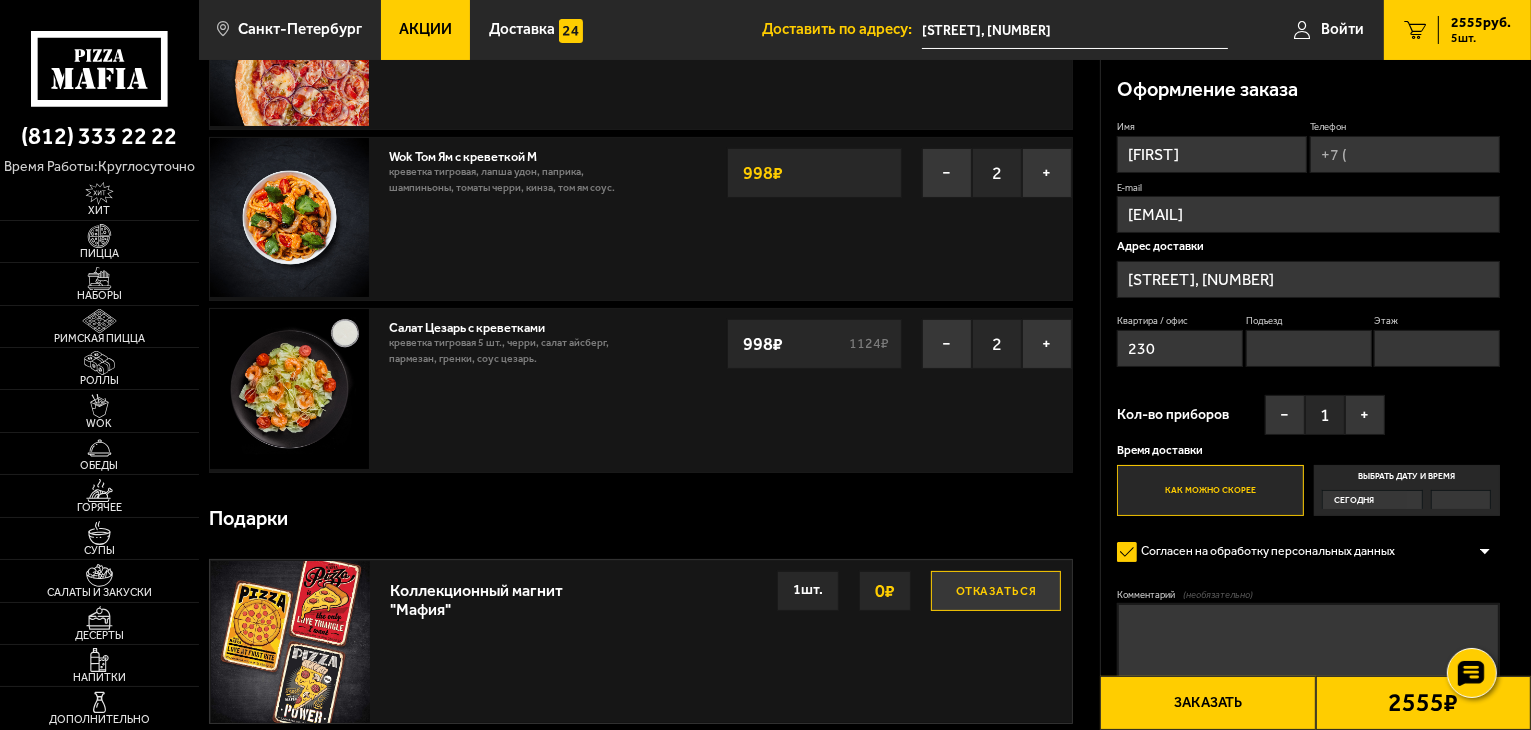 click on "Подъезд" at bounding box center (1309, 348) 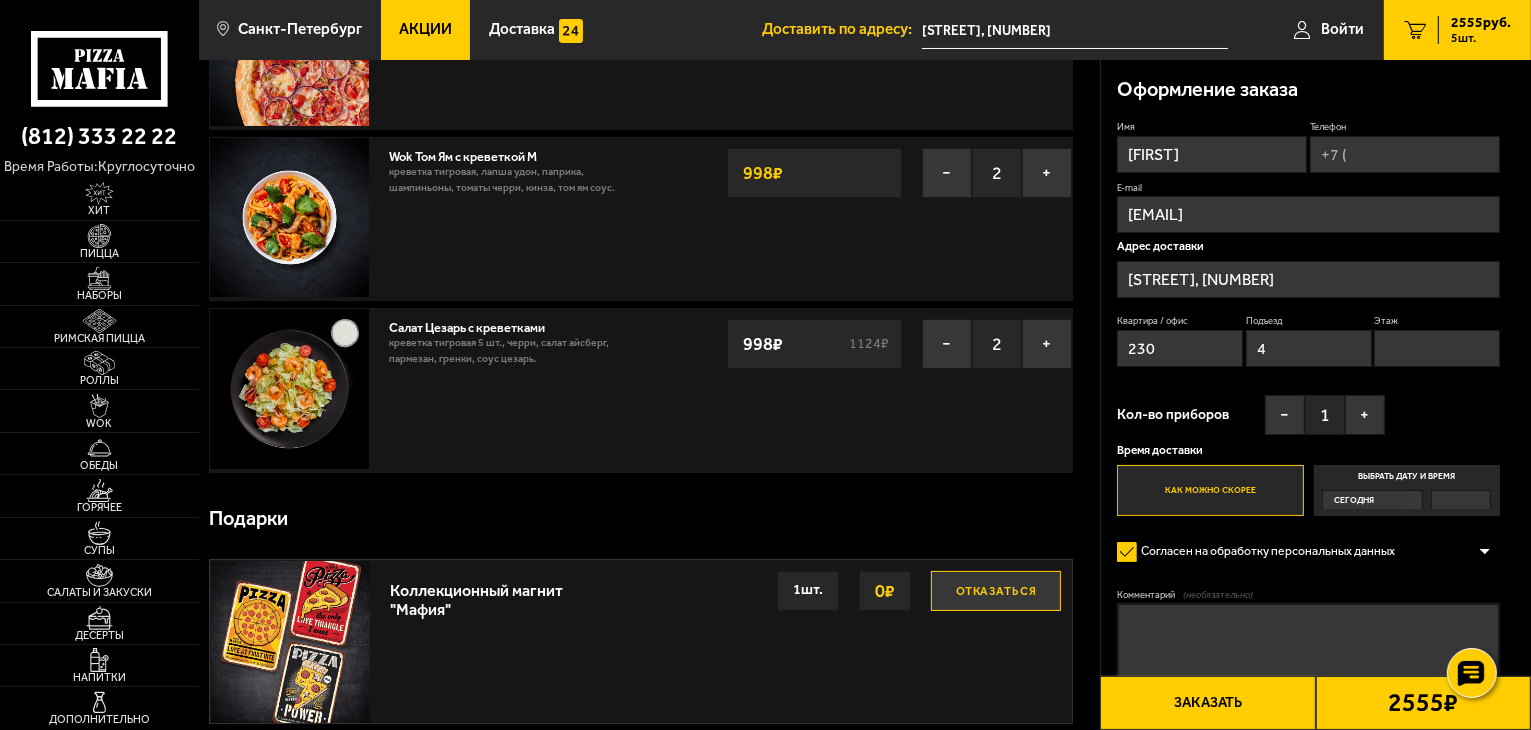 click on "Этаж" at bounding box center (1437, 348) 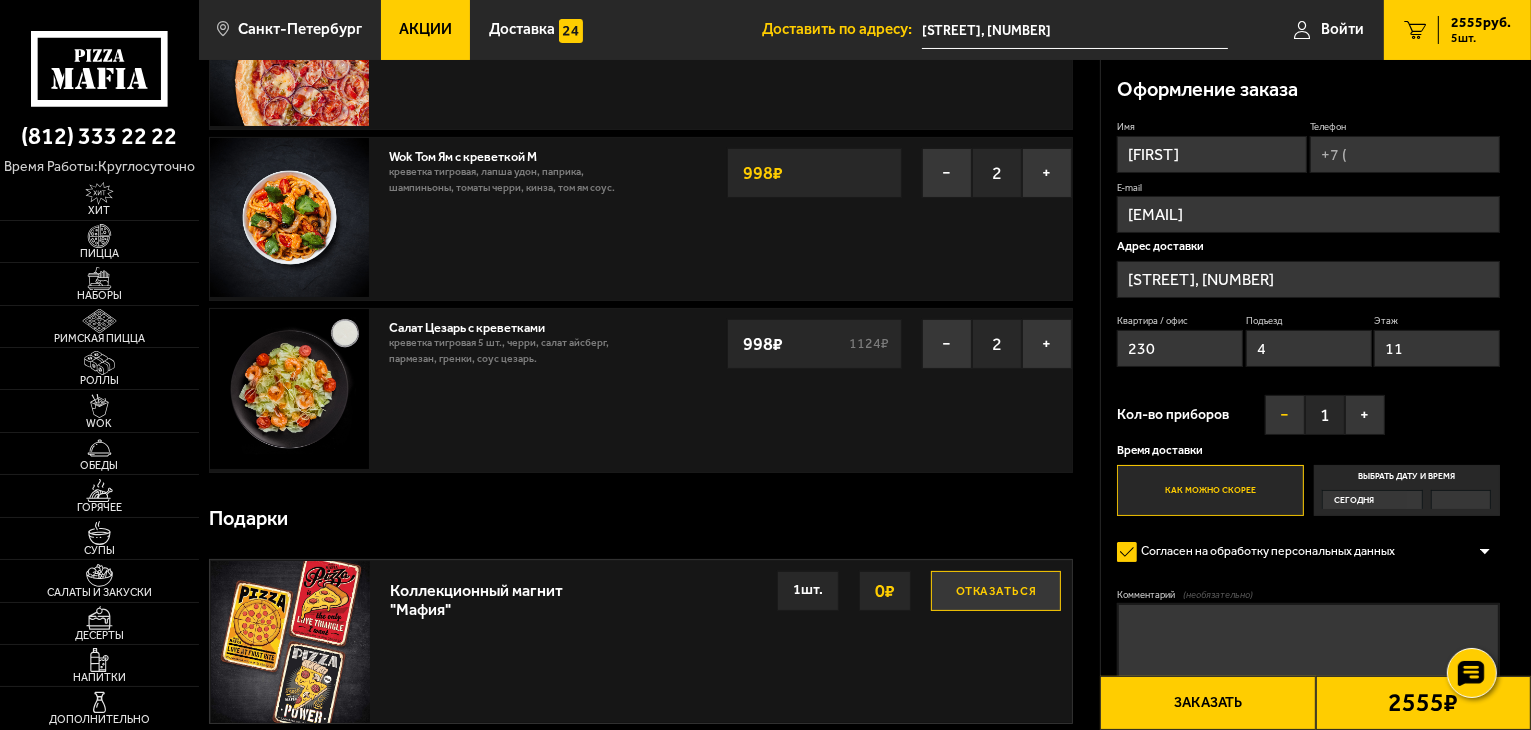 scroll, scrollTop: 100, scrollLeft: 0, axis: vertical 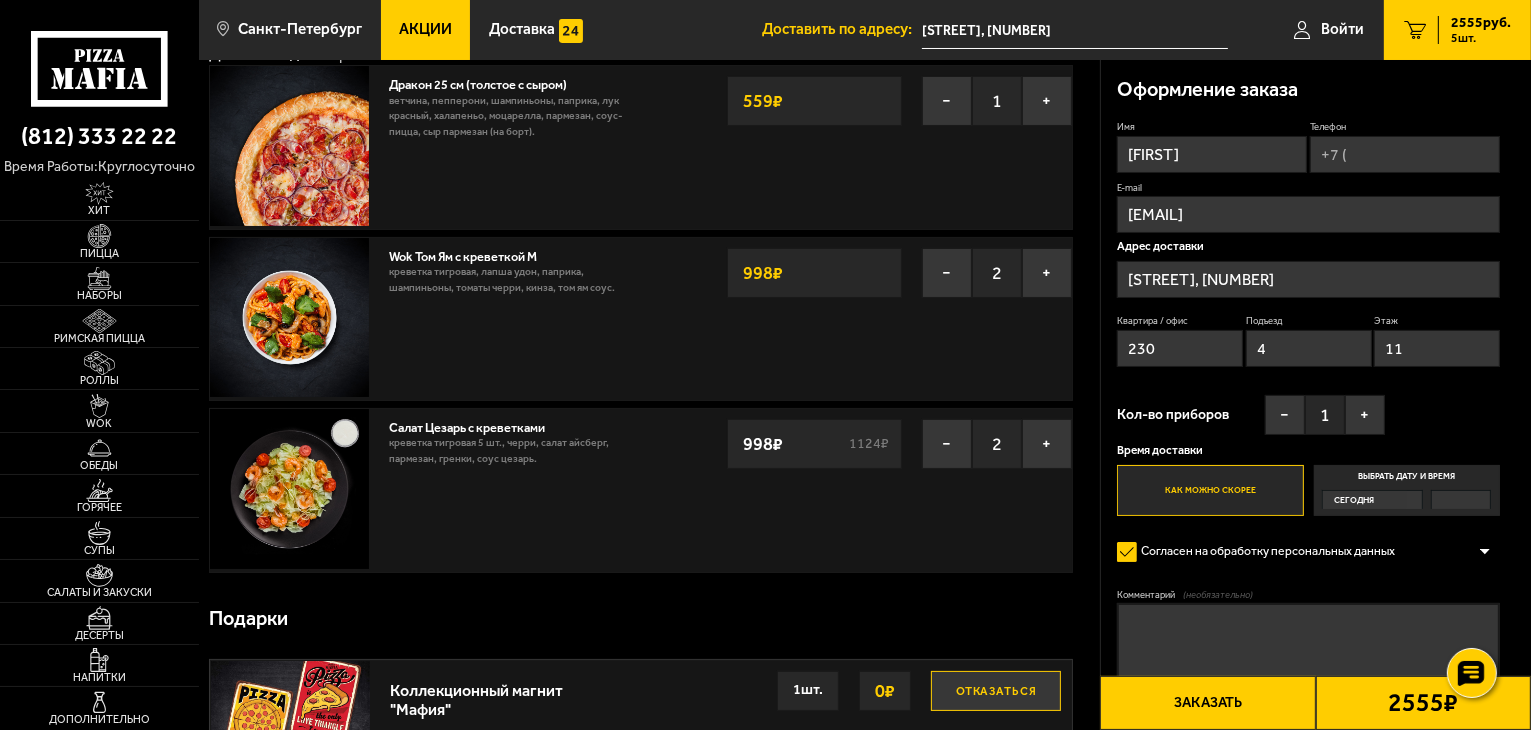 click on "Телефон" at bounding box center (1405, 154) 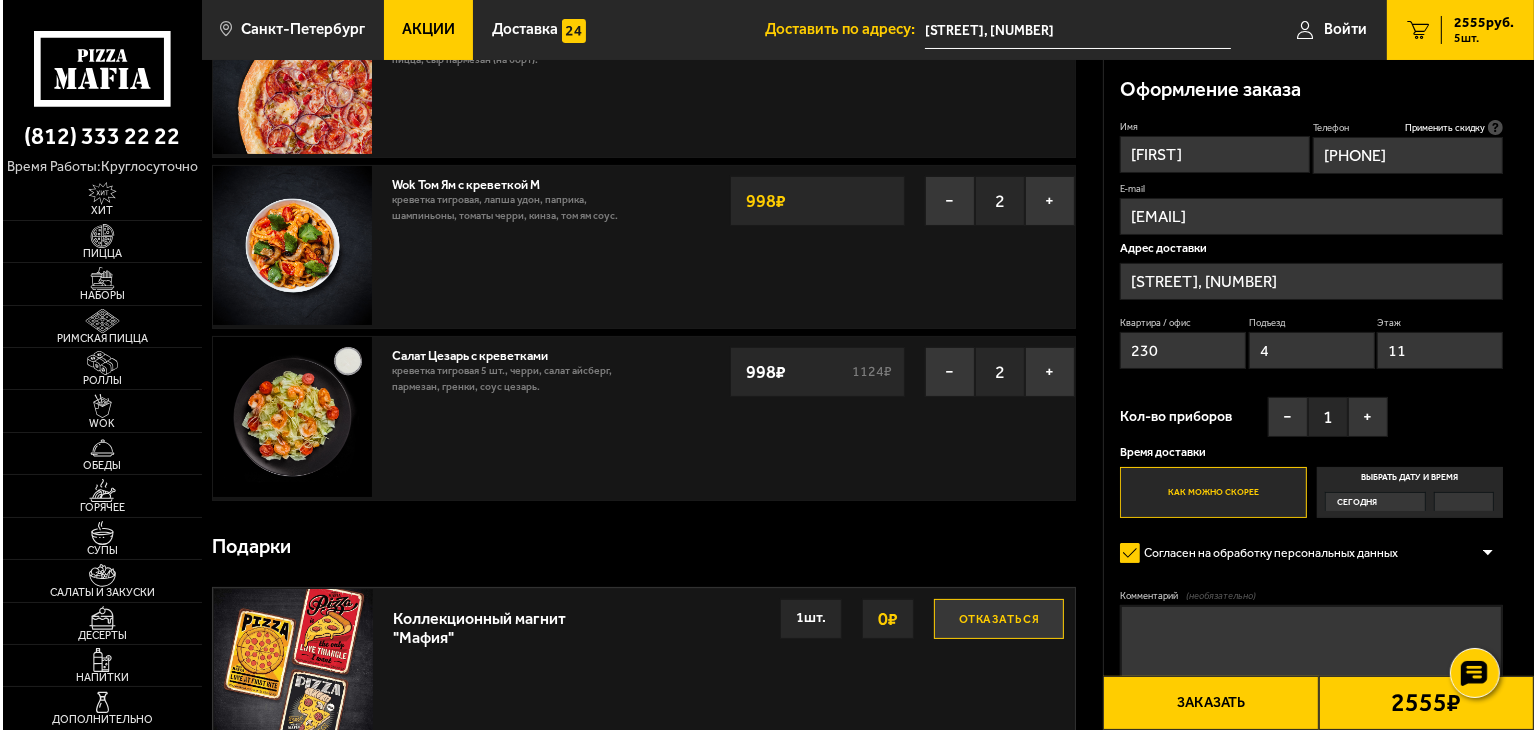 scroll, scrollTop: 300, scrollLeft: 0, axis: vertical 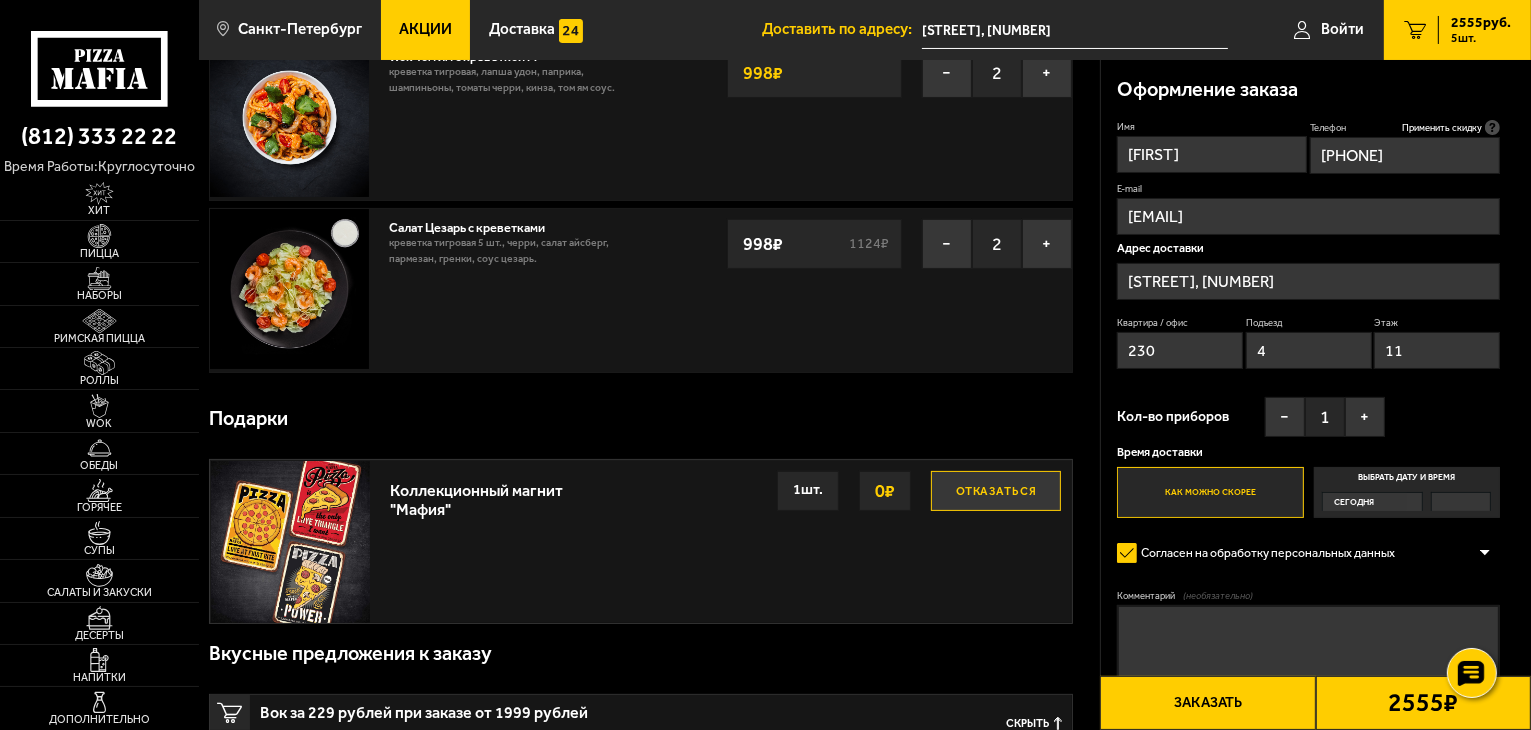 click on "Заказать" at bounding box center [1207, 703] 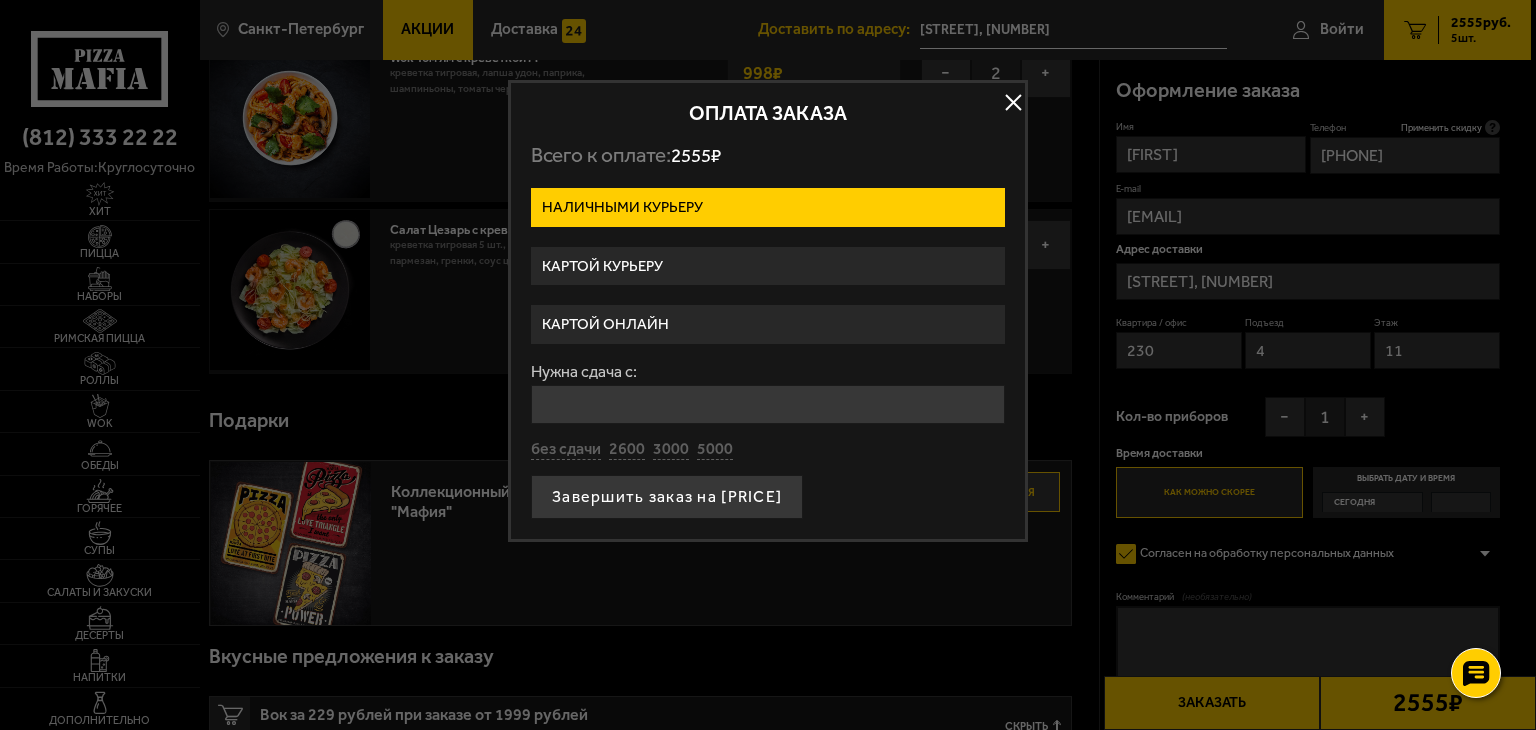 click on "Картой курьеру" at bounding box center (768, 266) 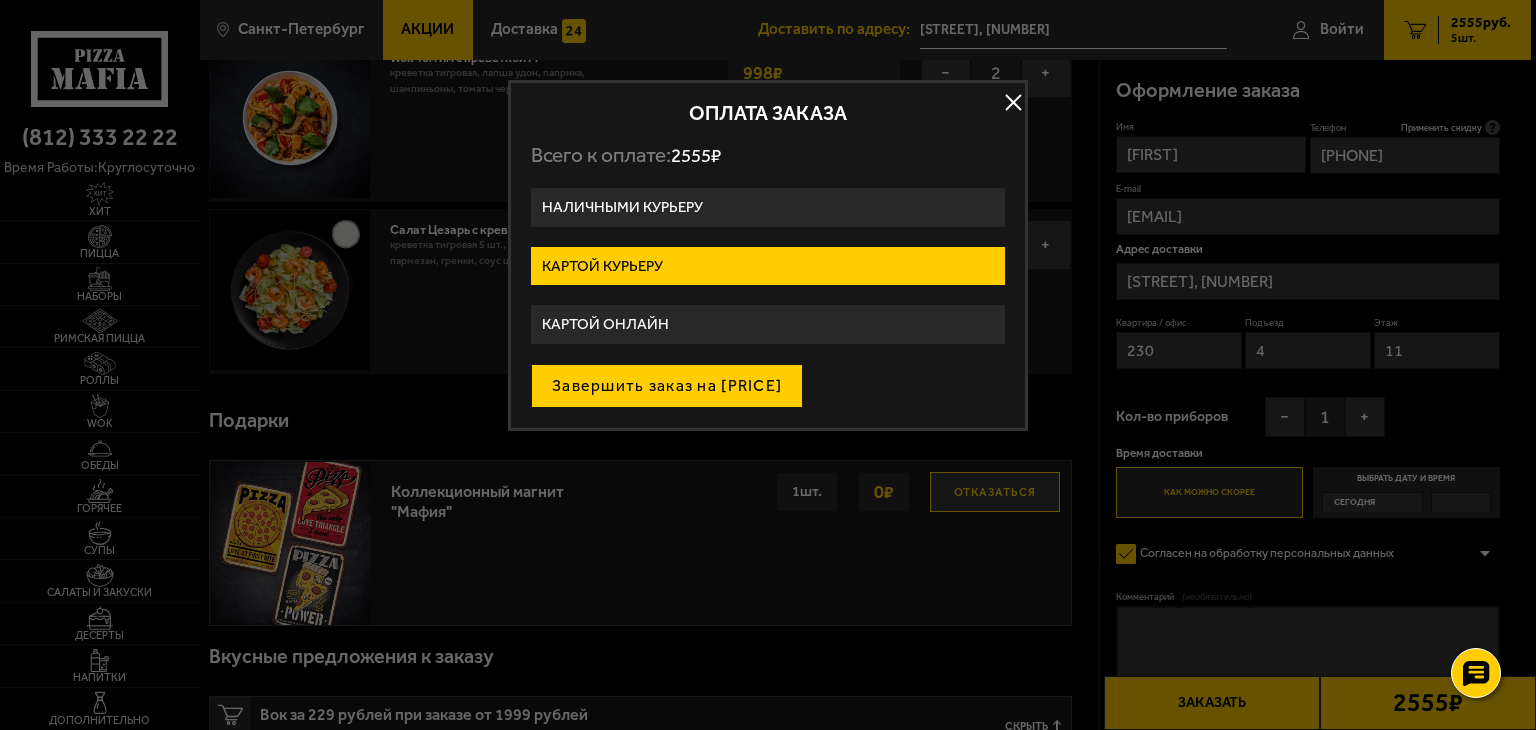 click on "Завершить заказ на [PRICE]" at bounding box center (667, 386) 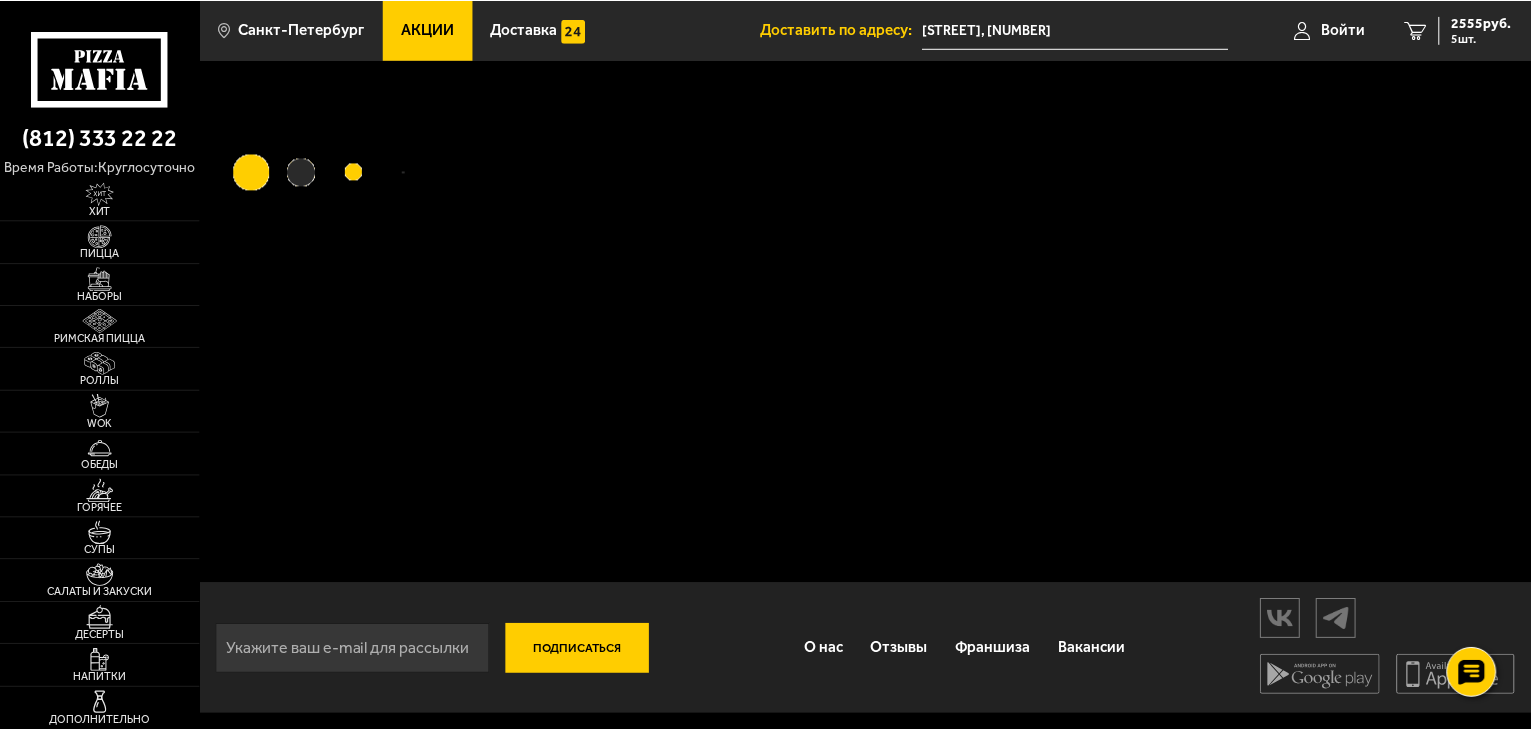 scroll, scrollTop: 0, scrollLeft: 0, axis: both 